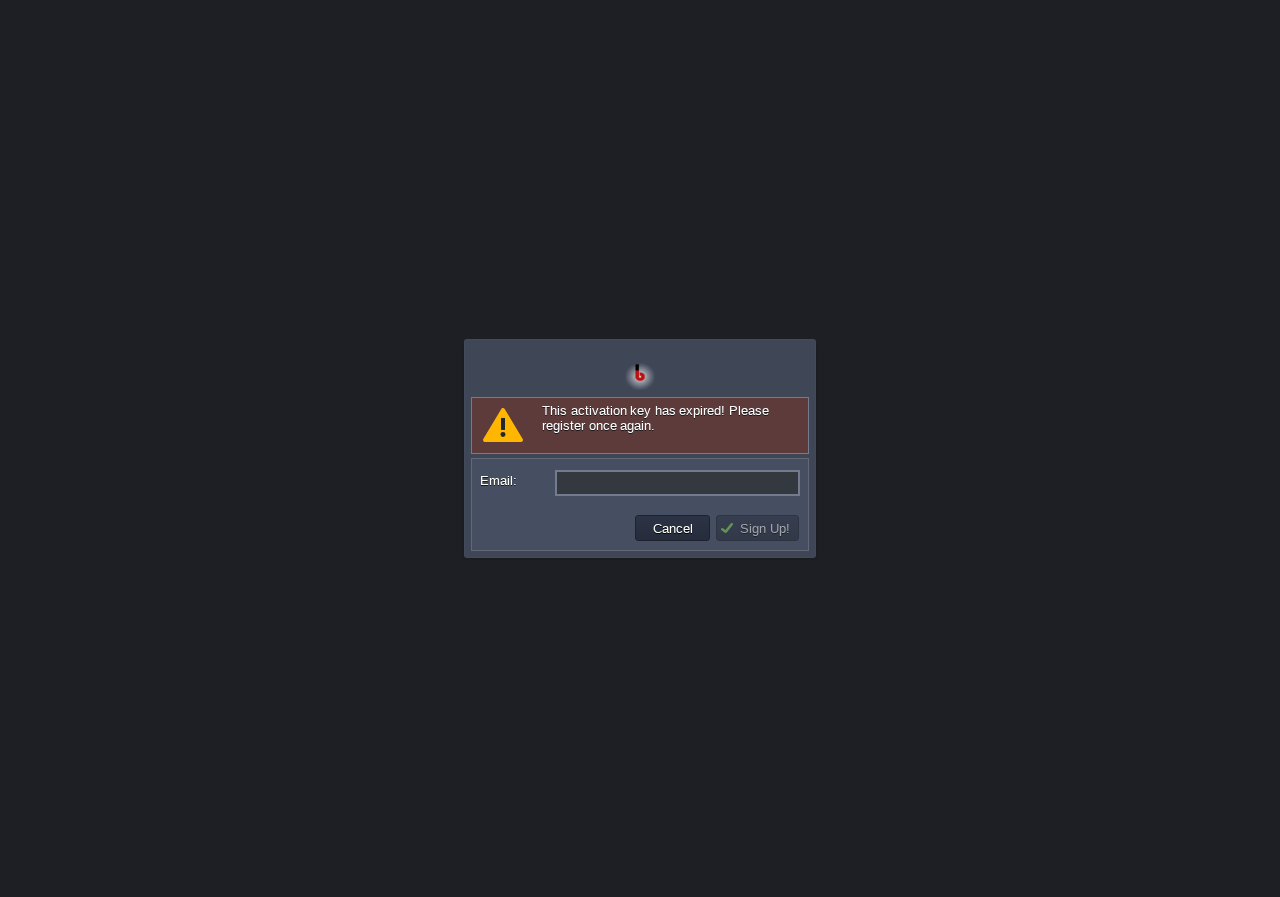 scroll, scrollTop: 0, scrollLeft: 0, axis: both 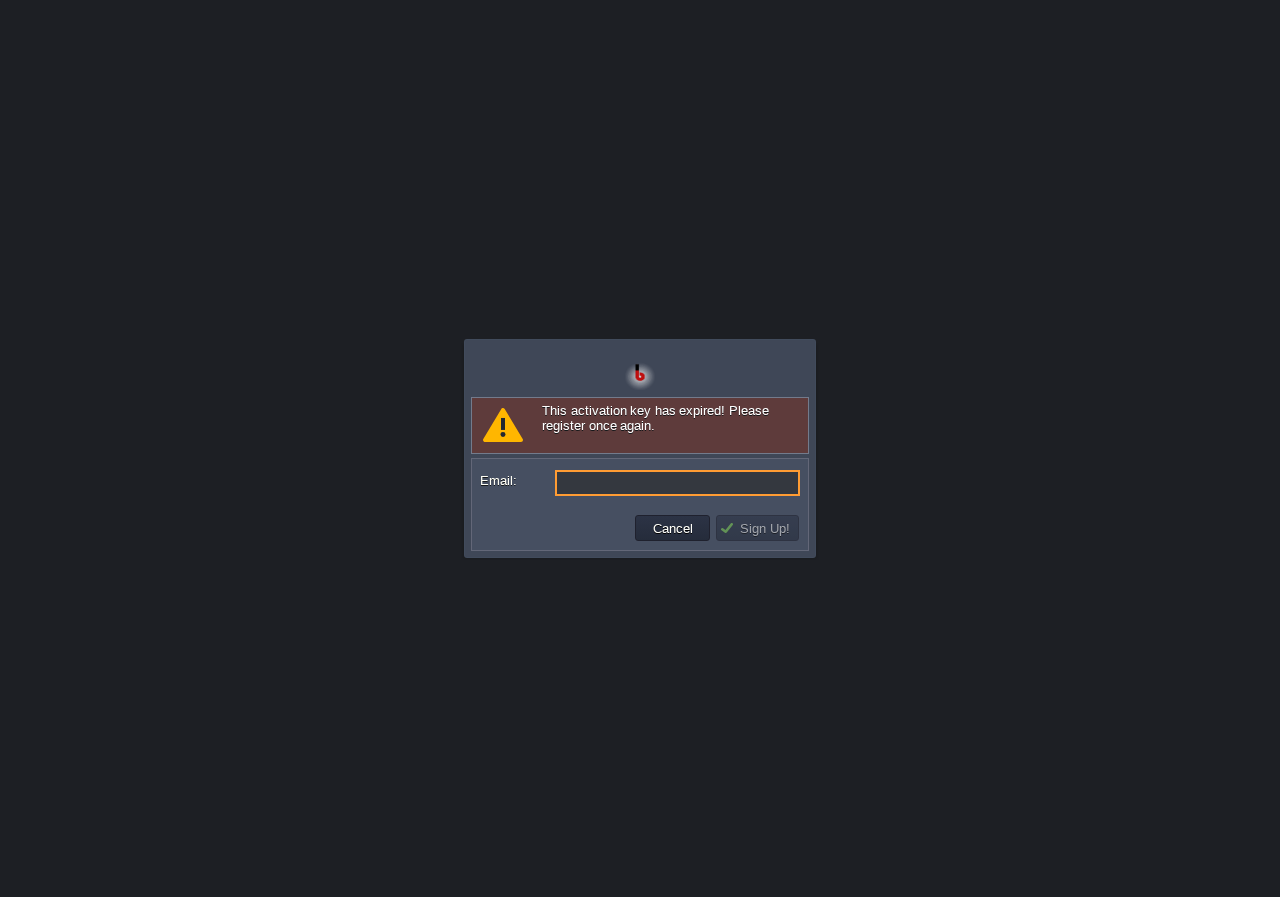 type on "v4.nagar@gmail.com" 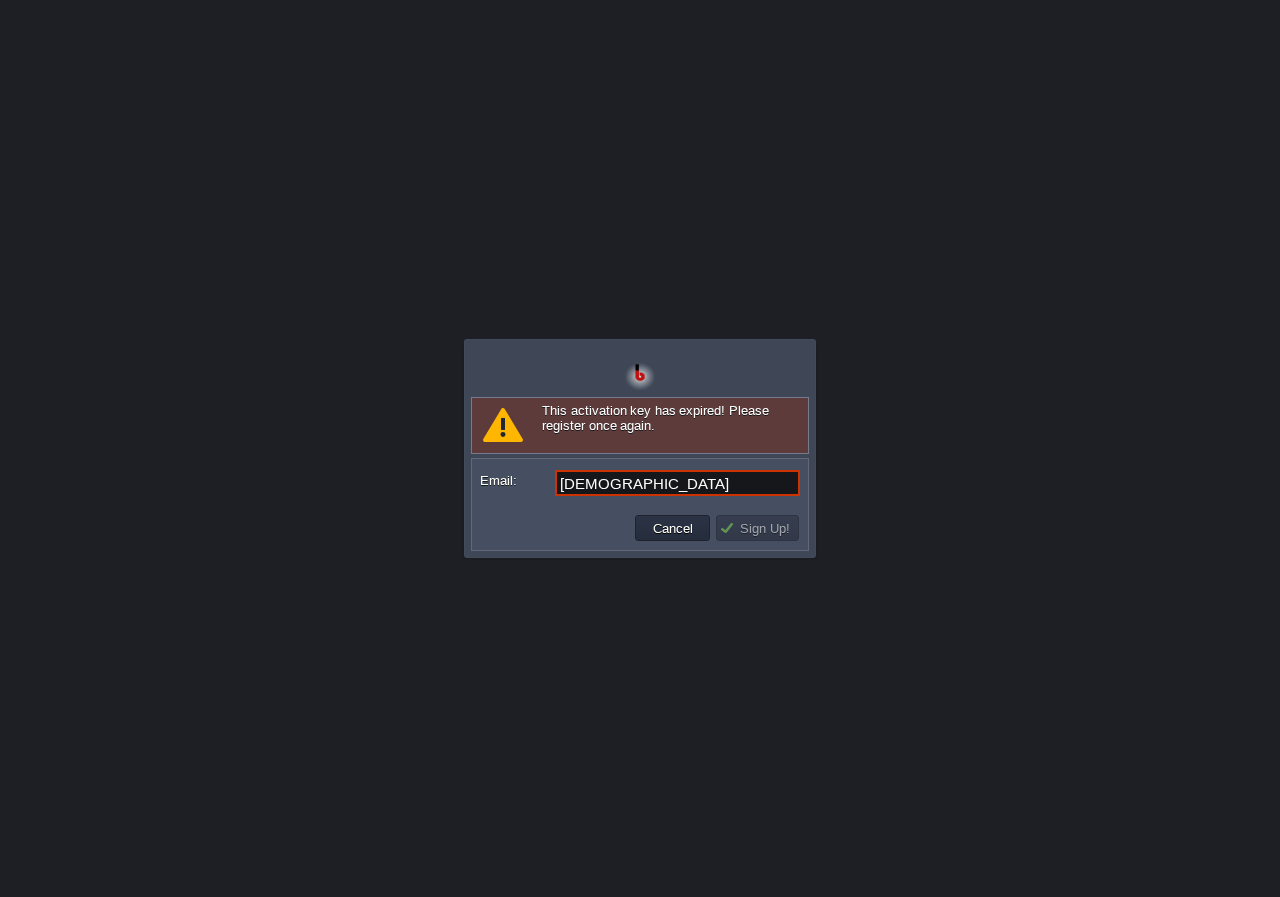 drag, startPoint x: 619, startPoint y: 475, endPoint x: 524, endPoint y: 478, distance: 95.047356 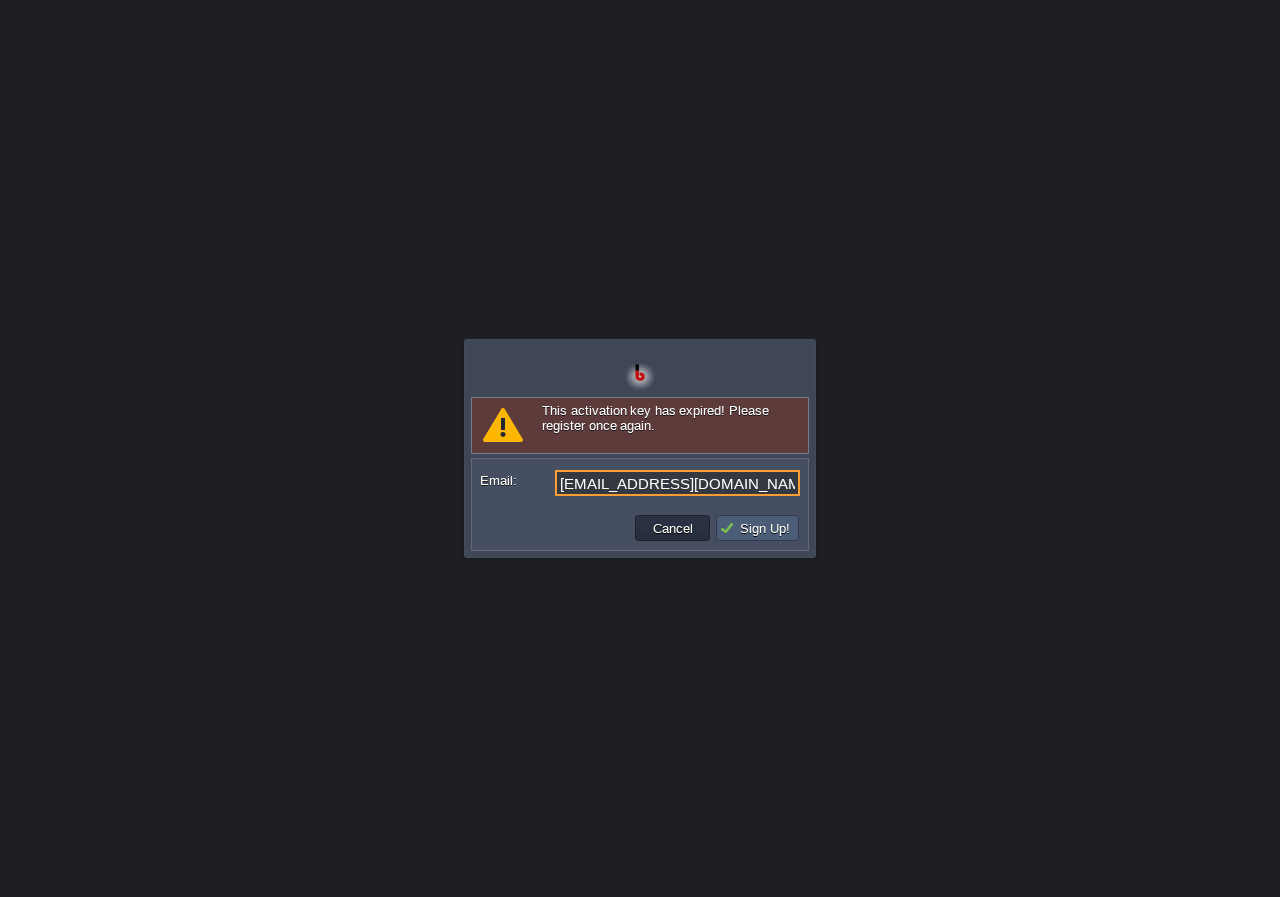 type on "[EMAIL_ADDRESS][DOMAIN_NAME]" 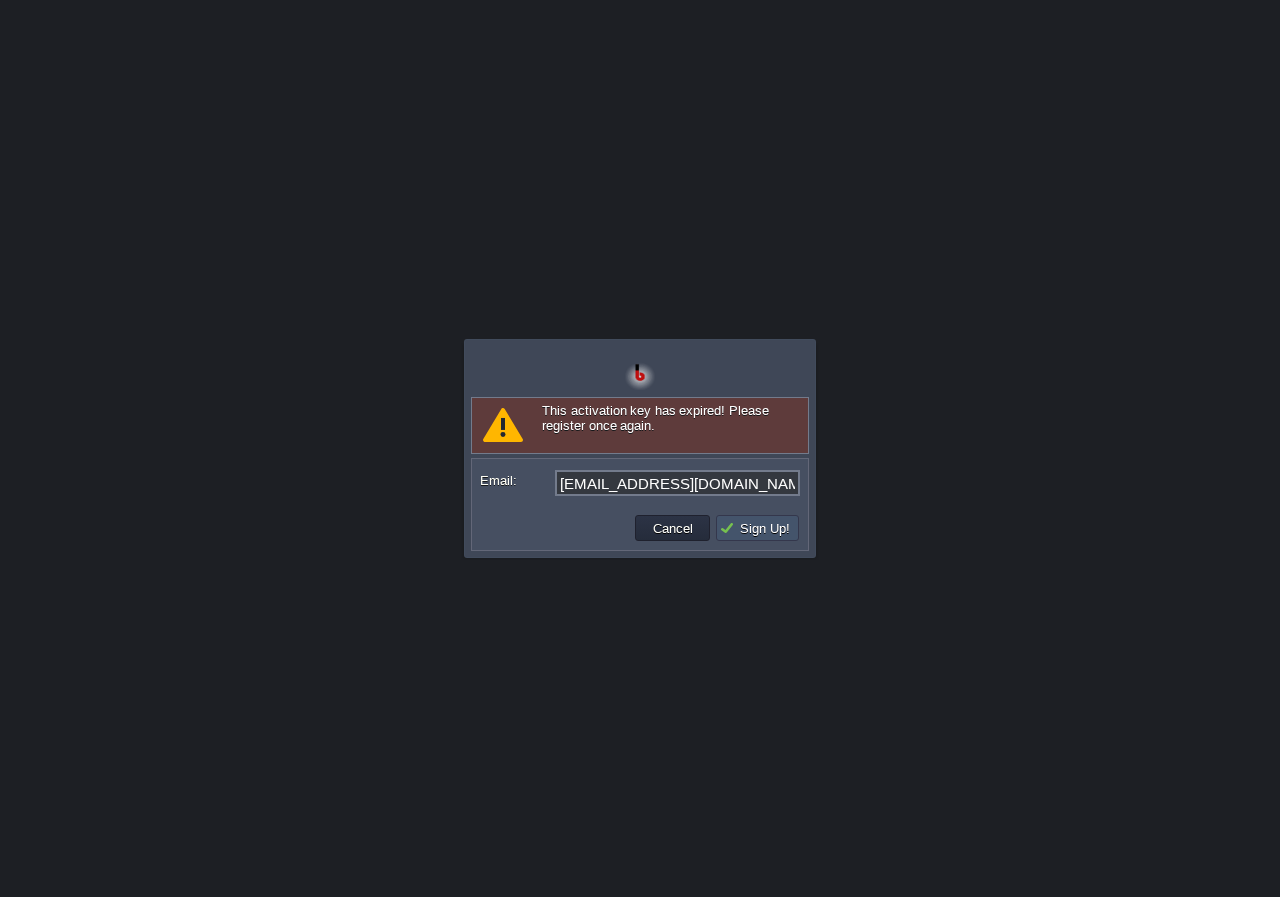 click on "Sign Up!" at bounding box center (757, 528) 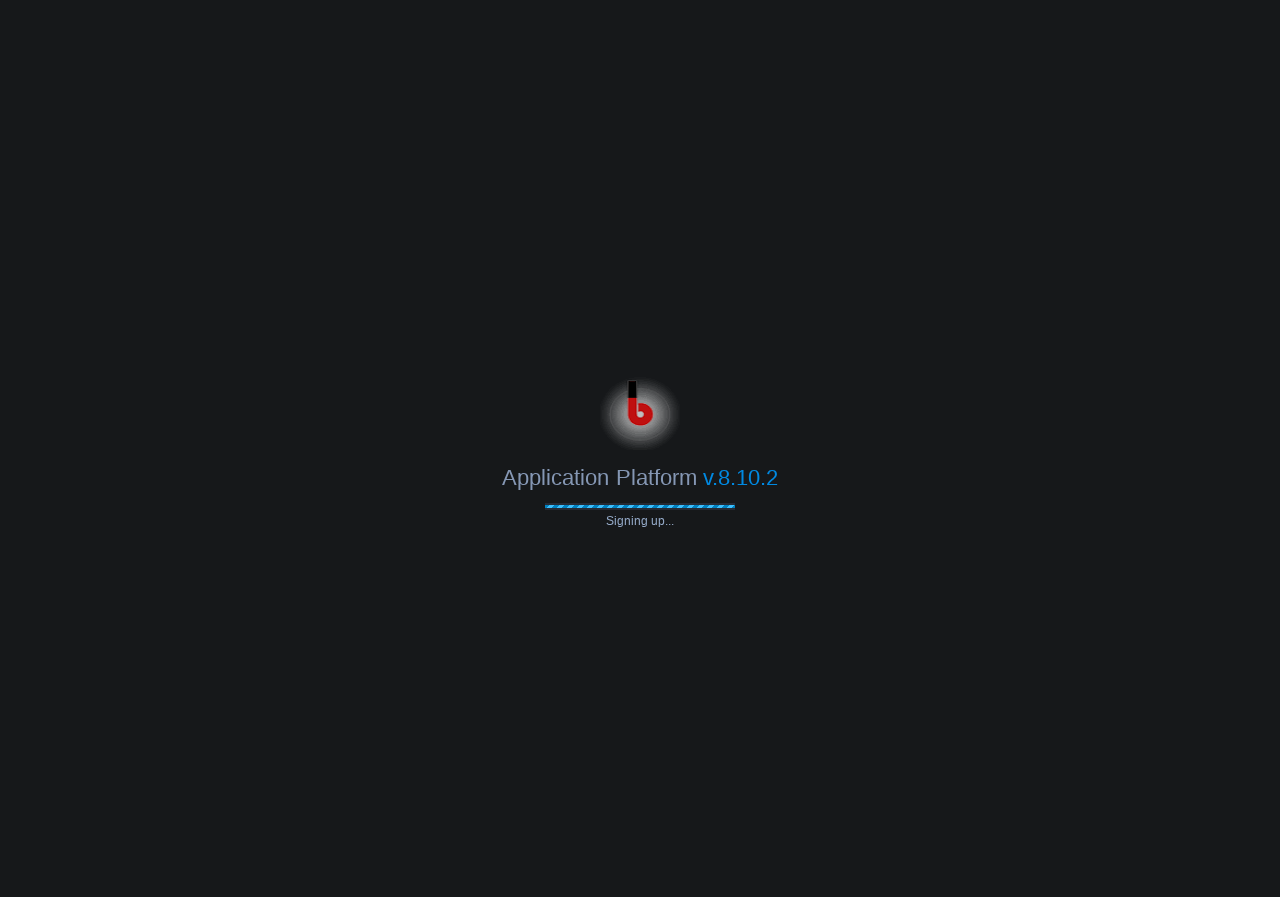 type on "[EMAIL_ADDRESS][DOMAIN_NAME]" 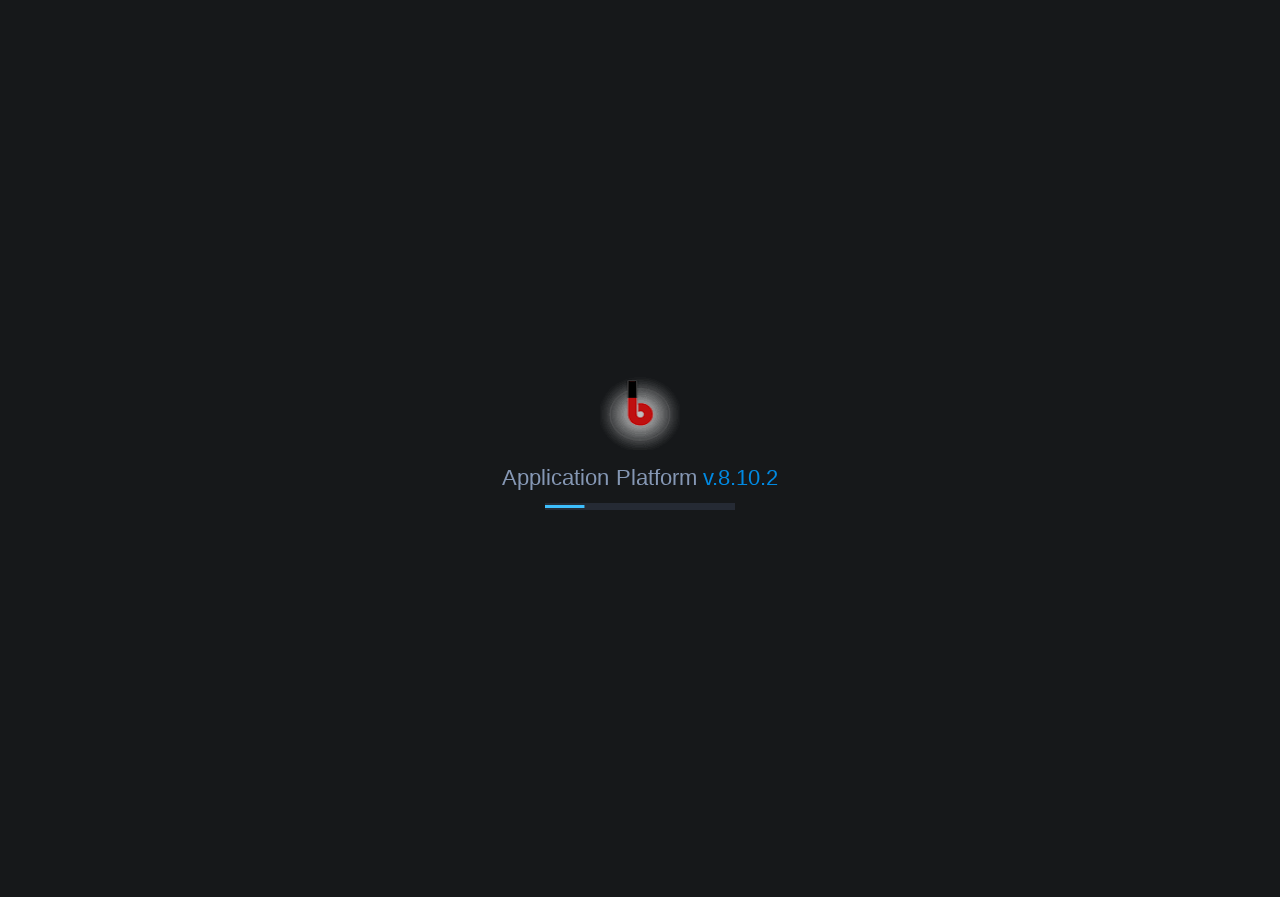 scroll, scrollTop: 0, scrollLeft: 0, axis: both 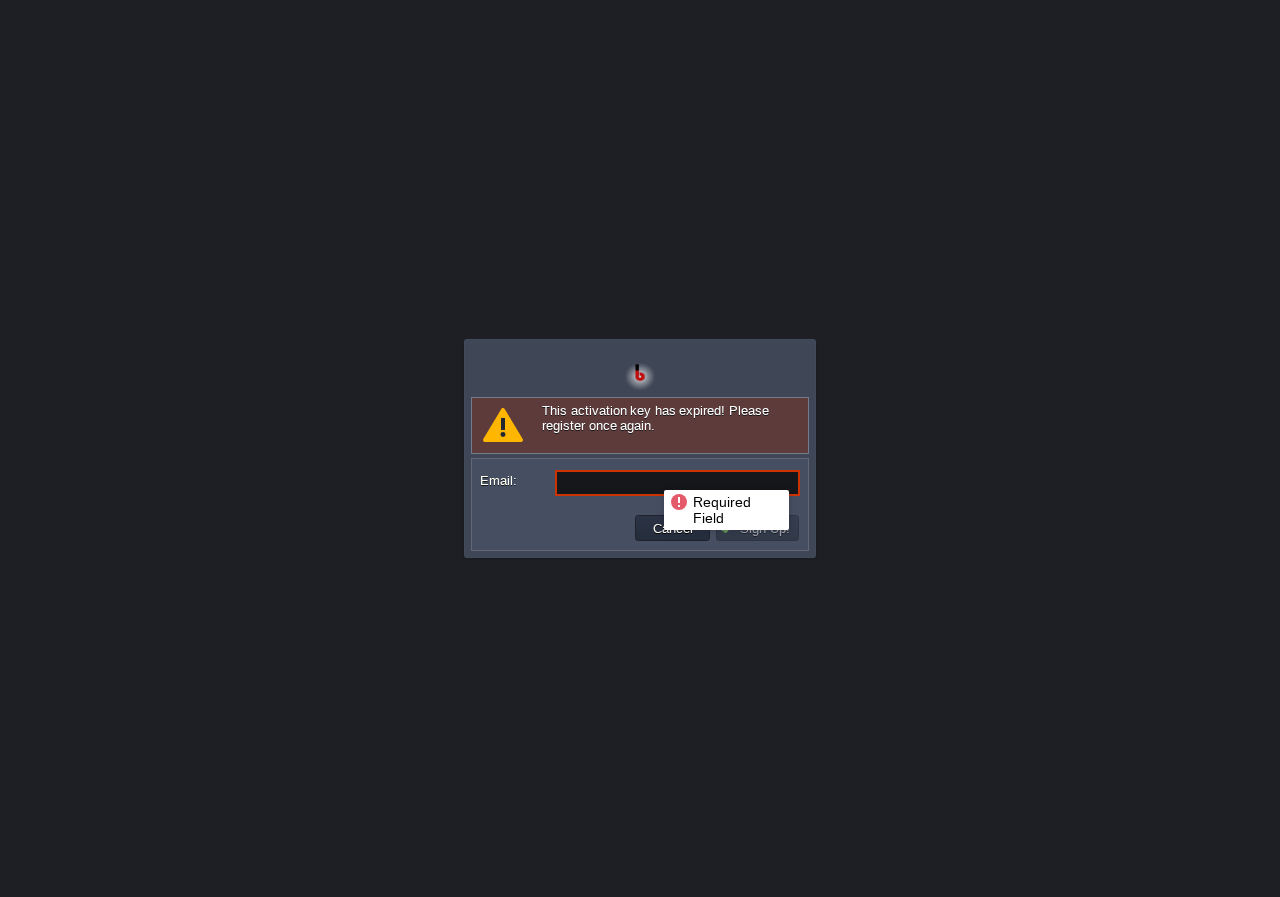 type on "v4.nagar@gmail.com" 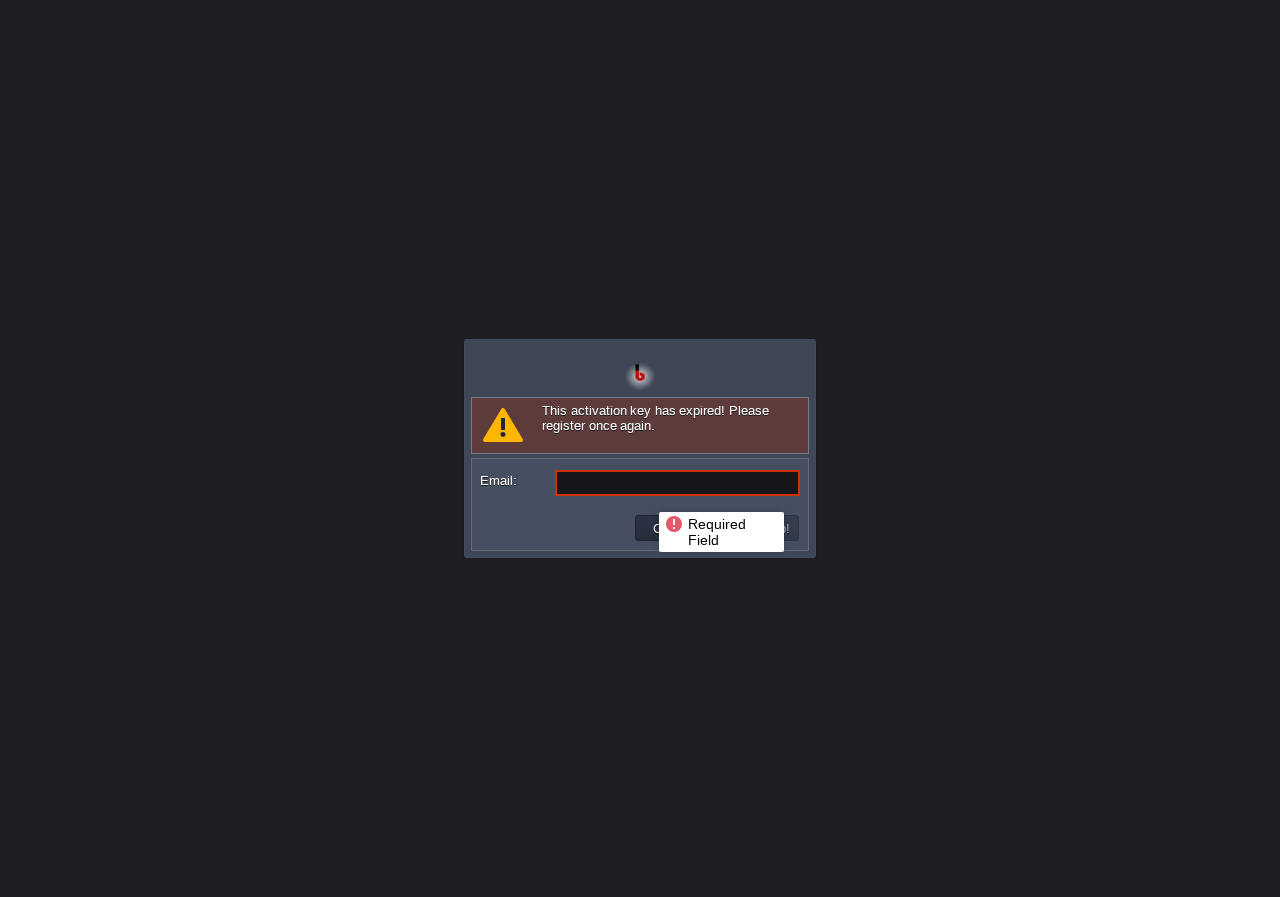 click on "Email:" at bounding box center (677, 483) 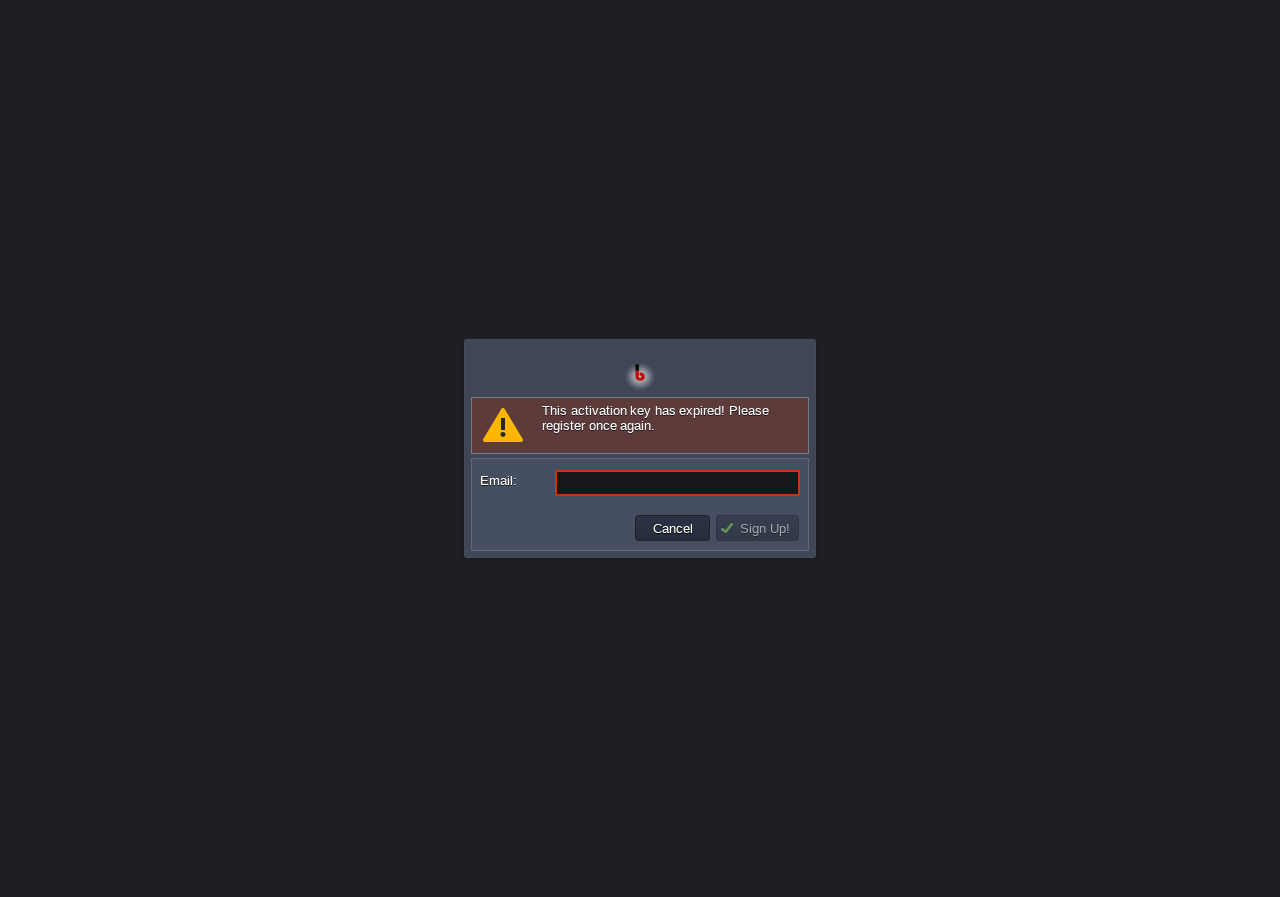 paste on "[EMAIL_ADDRESS][DOMAIN_NAME]" 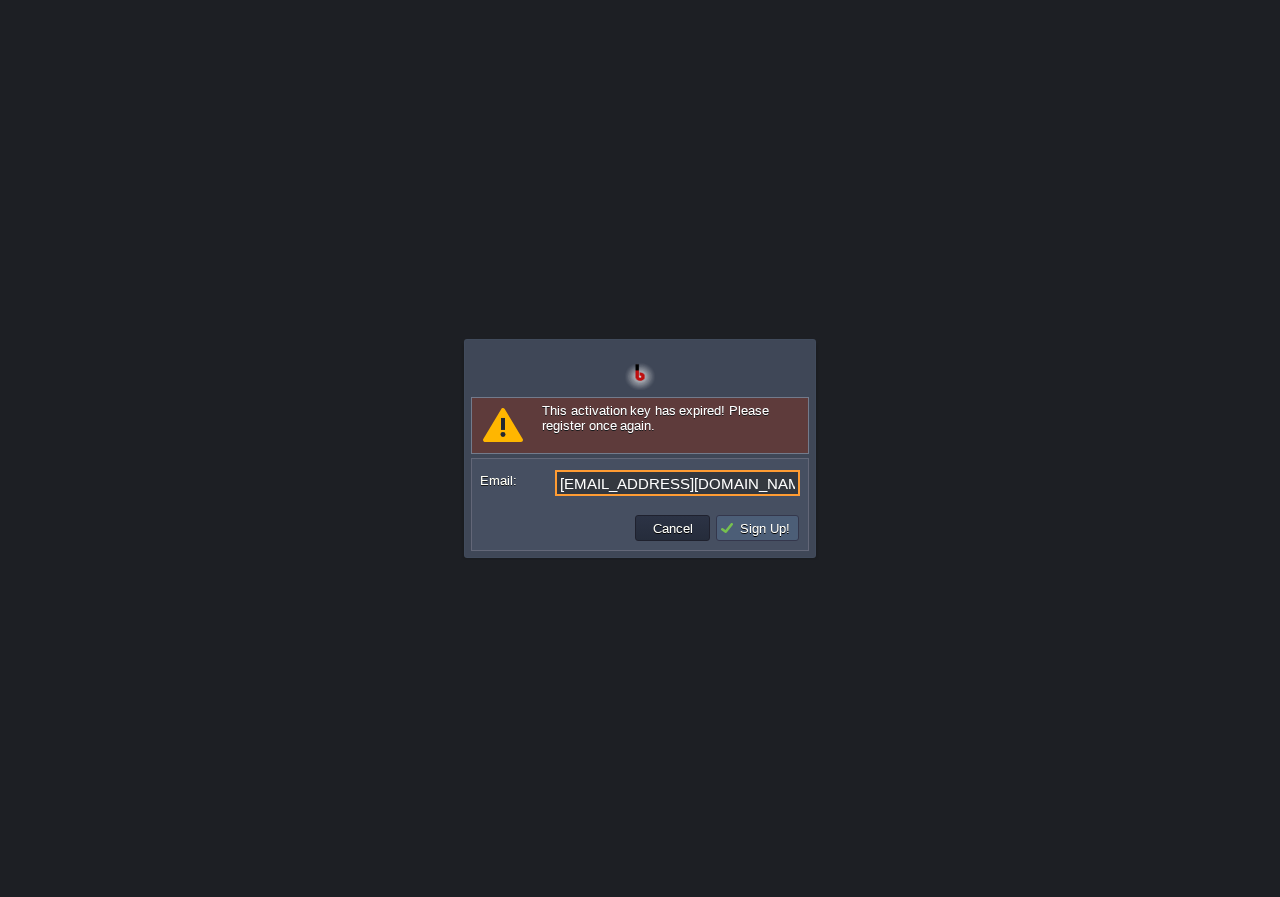 type on "[EMAIL_ADDRESS][DOMAIN_NAME]" 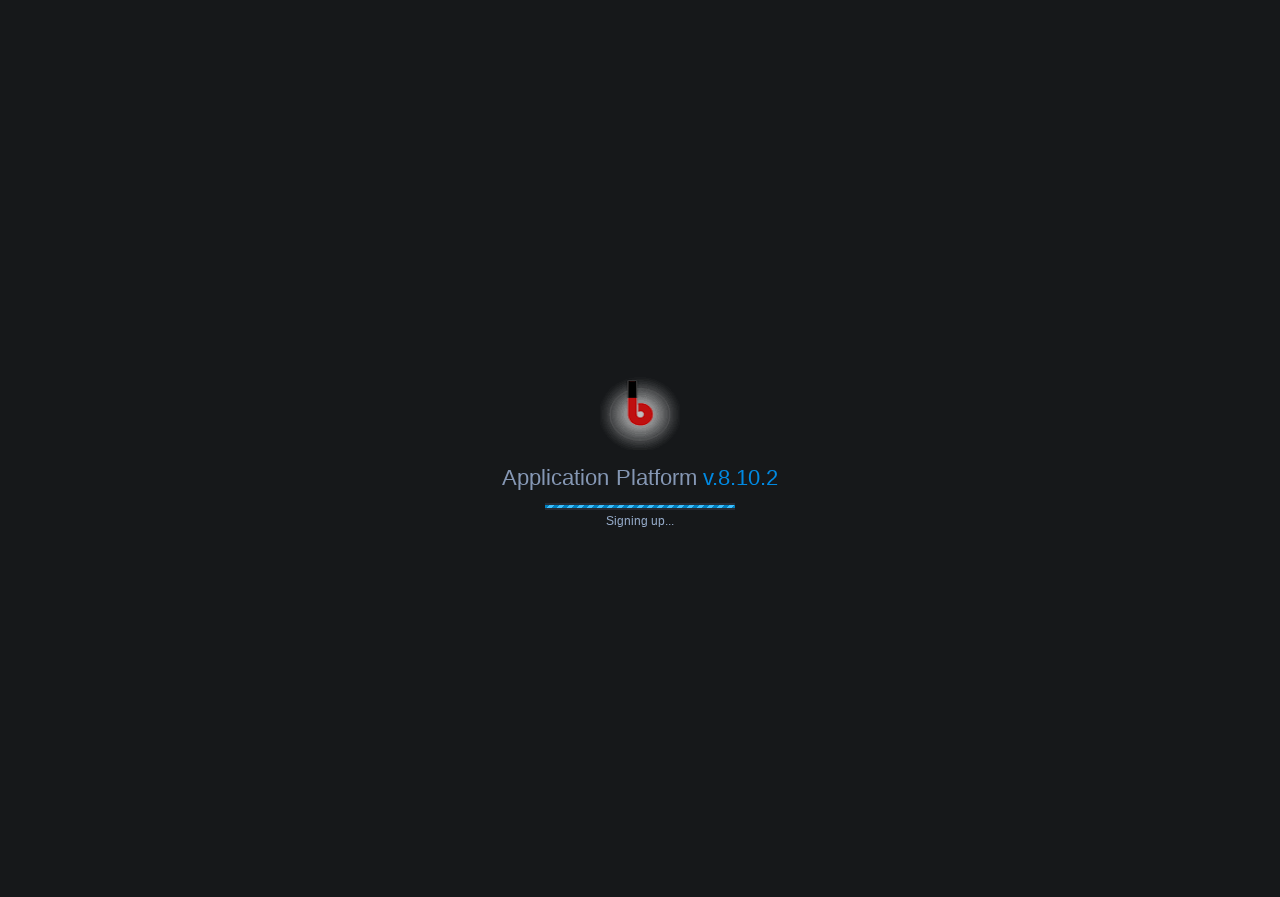 type on "[EMAIL_ADDRESS][DOMAIN_NAME]" 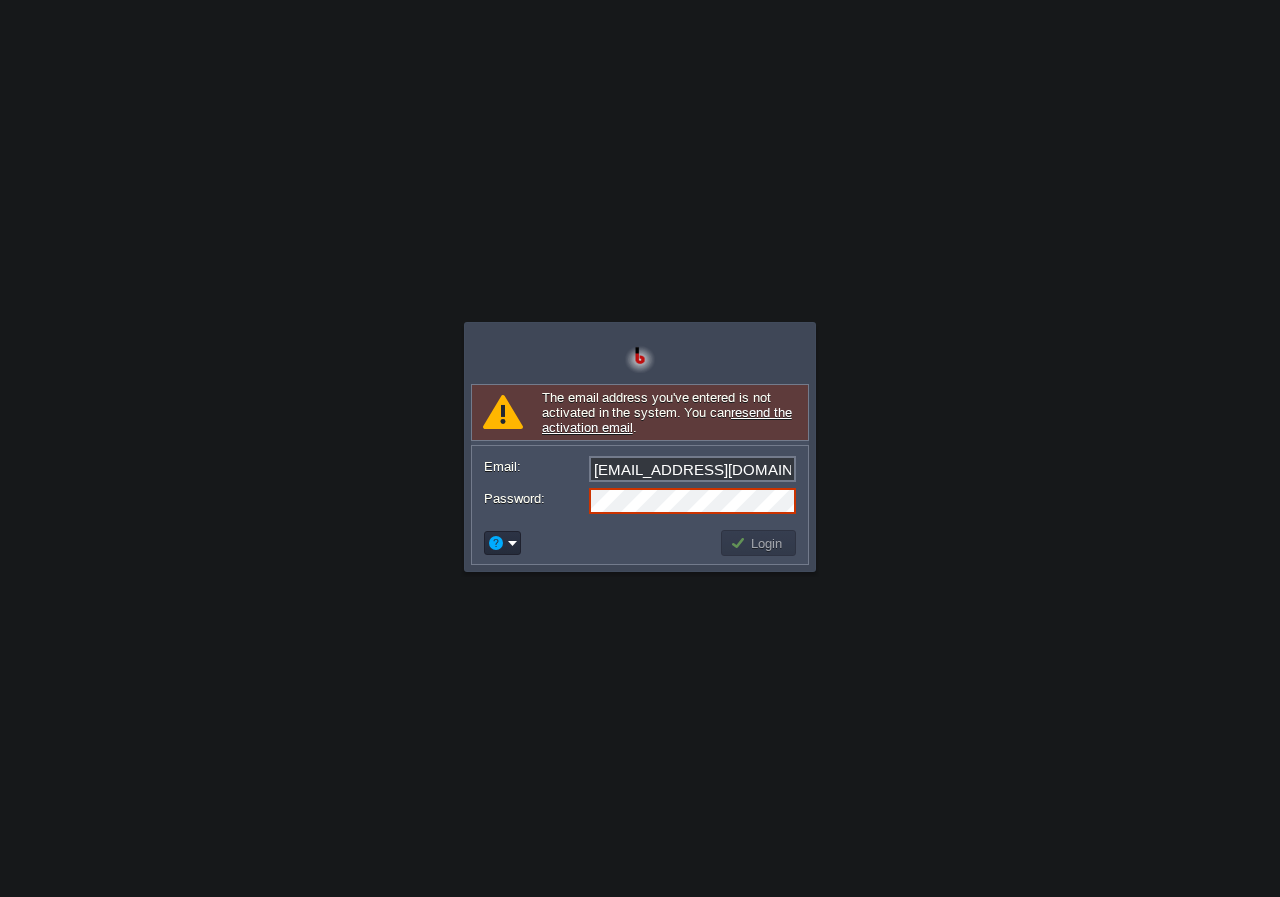 click on "resend the activation email" at bounding box center (667, 420) 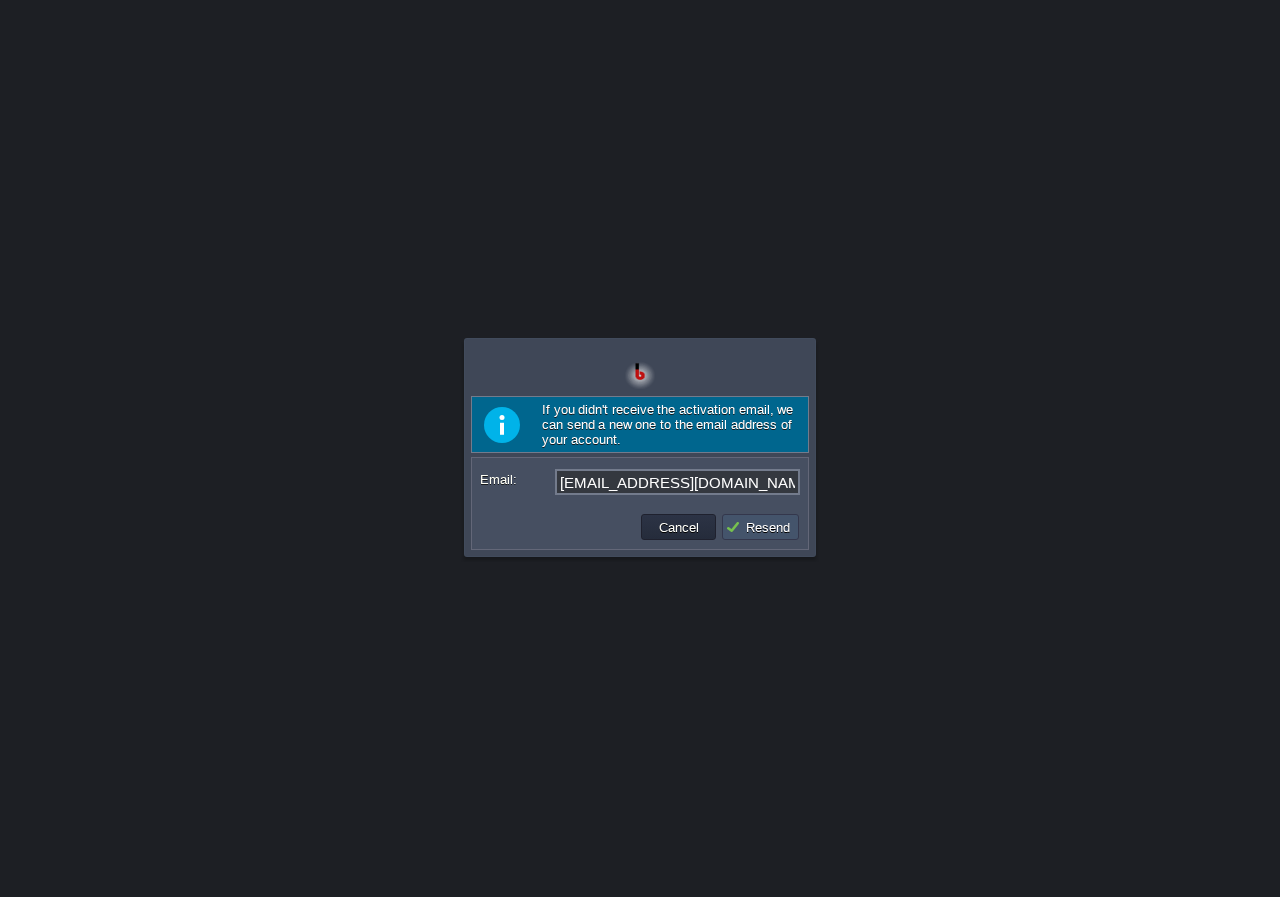 click on "Resend" at bounding box center [760, 527] 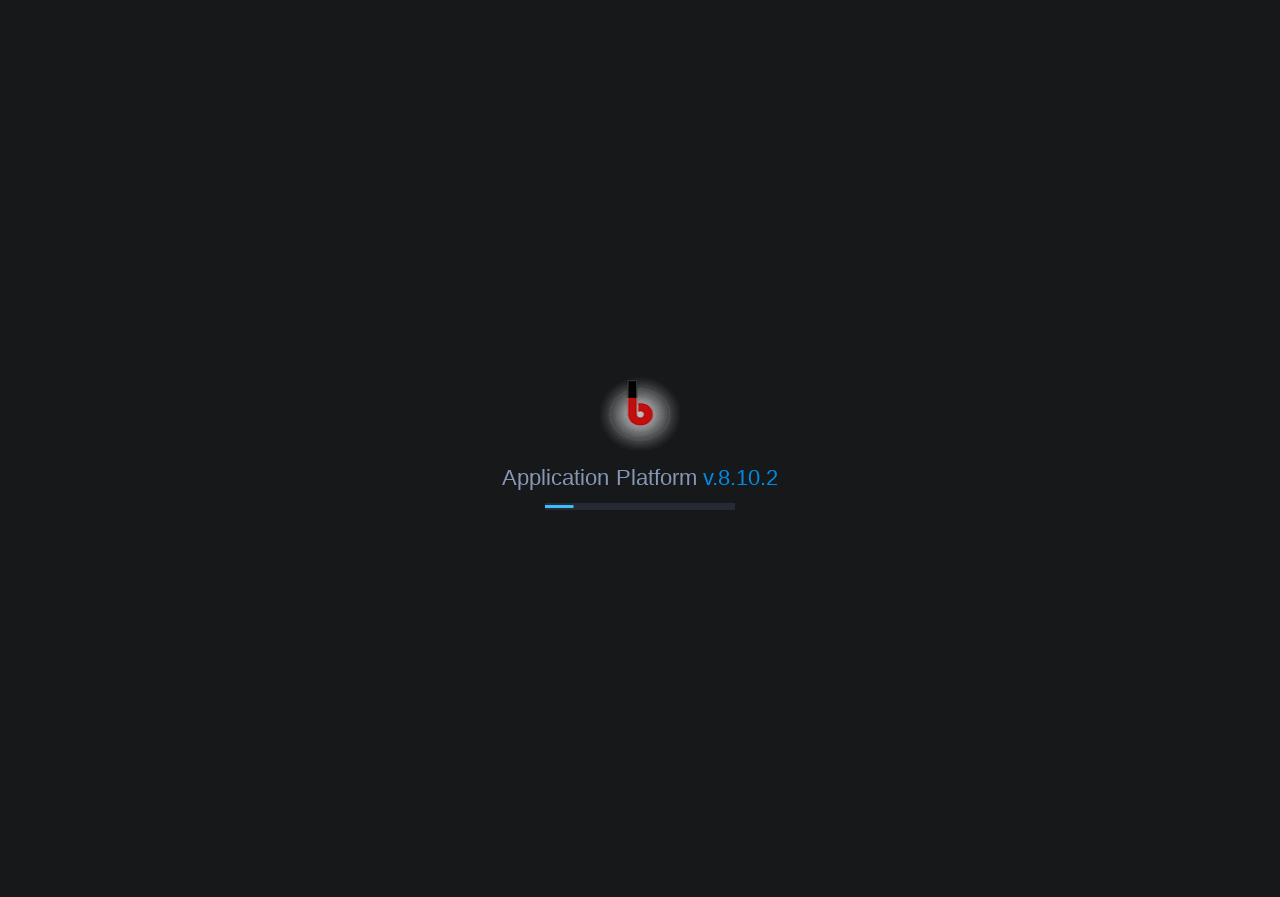 scroll, scrollTop: 0, scrollLeft: 0, axis: both 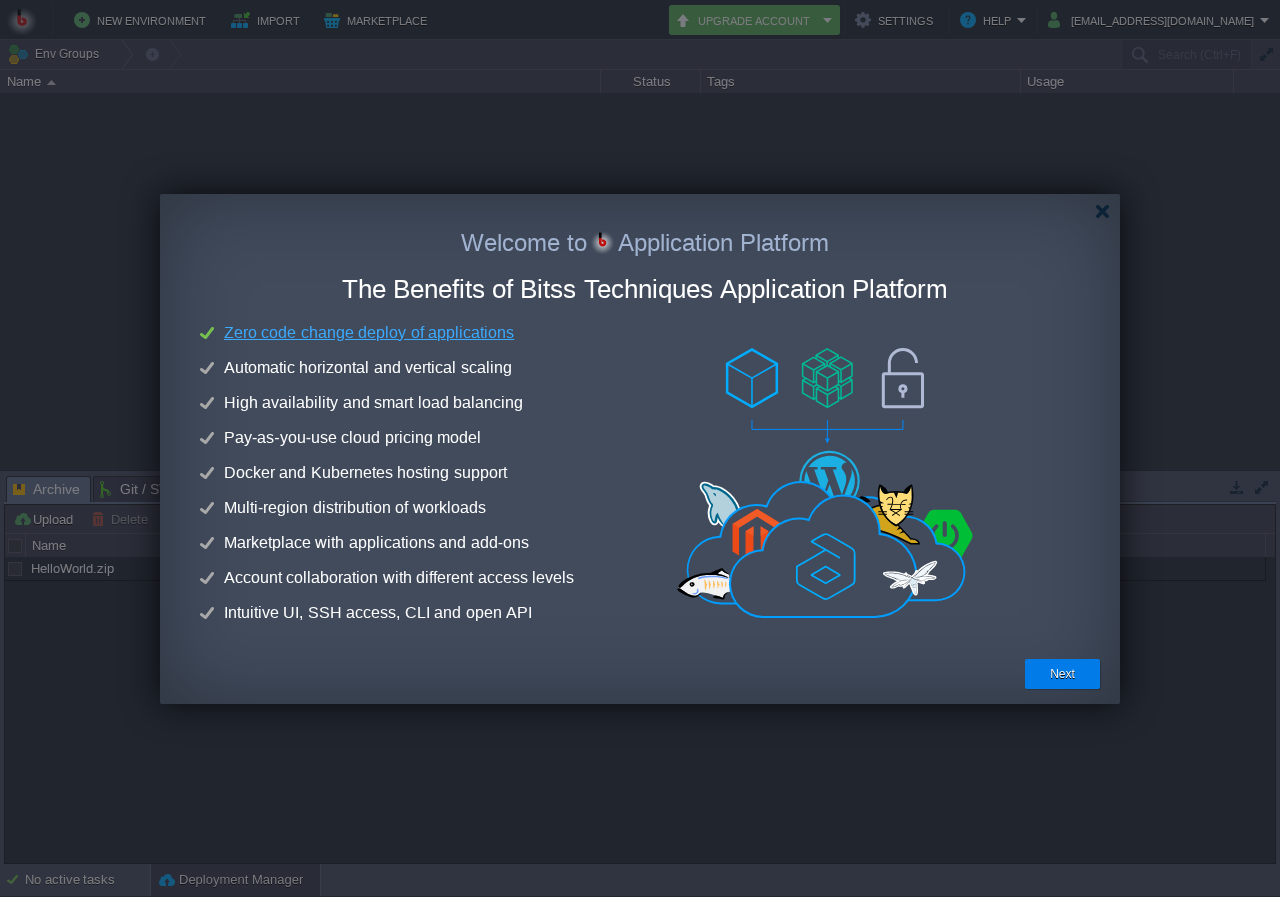 click at bounding box center (649, 211) 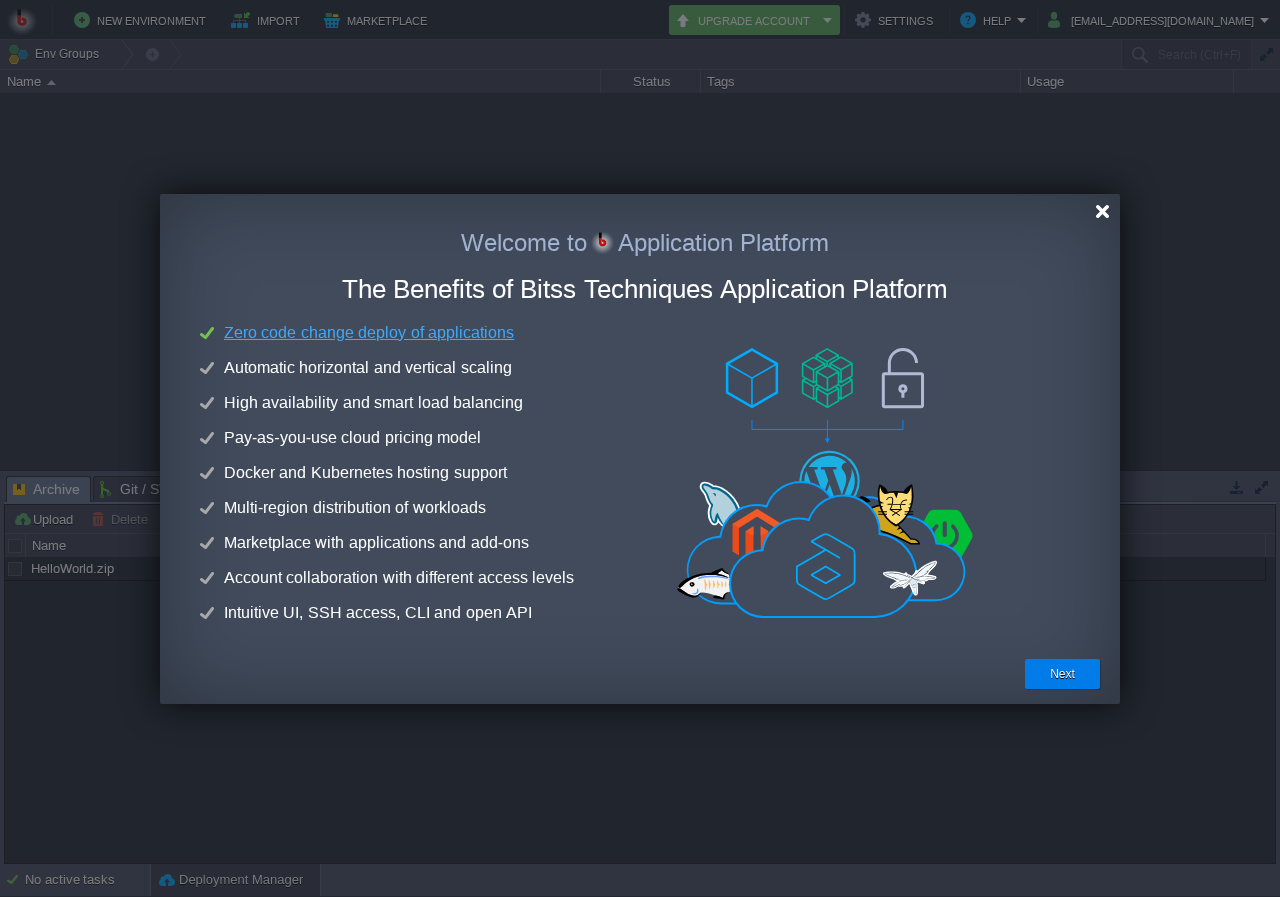 click at bounding box center (1102, 211) 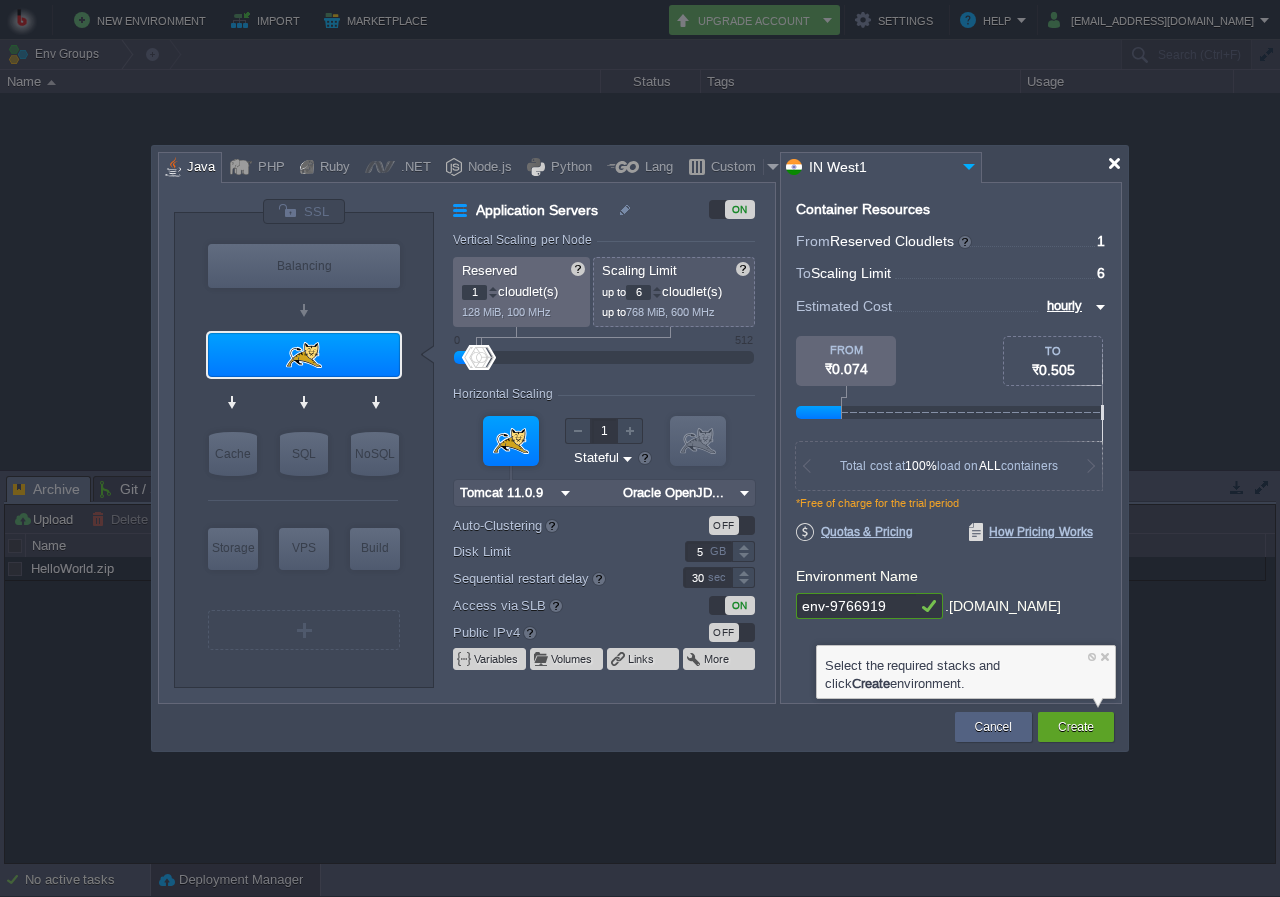 click at bounding box center (1114, 163) 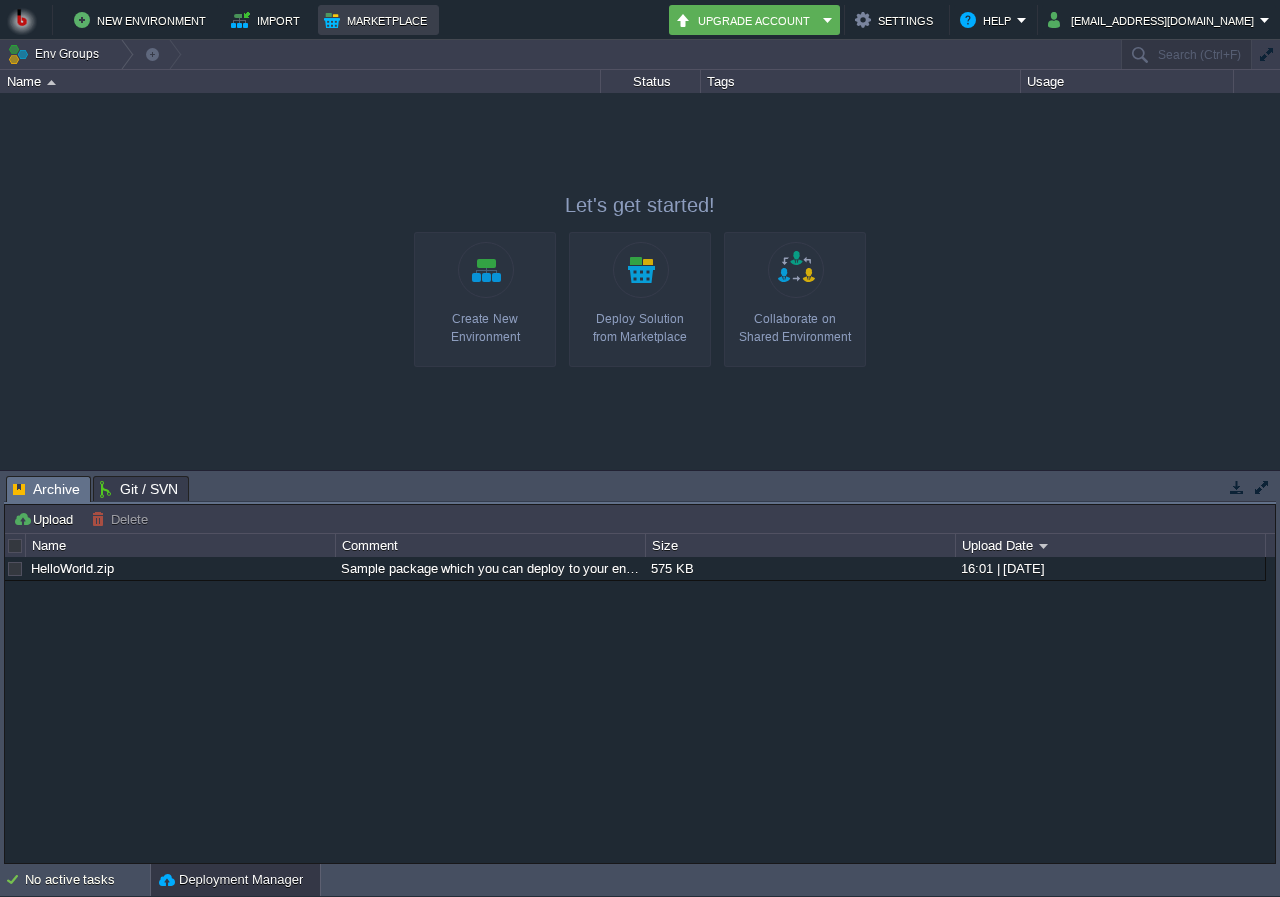 click on "Marketplace" at bounding box center [378, 20] 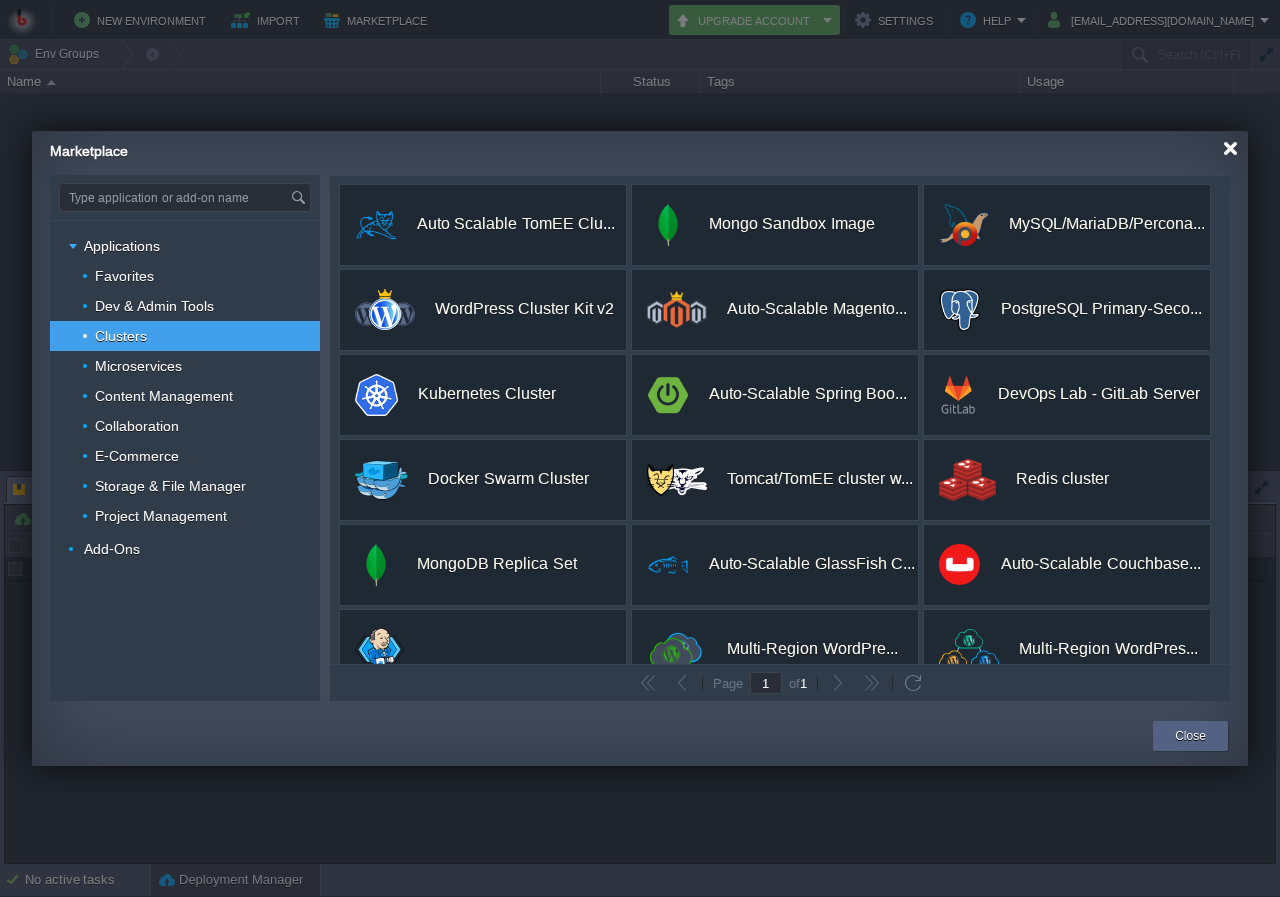 click at bounding box center (1230, 148) 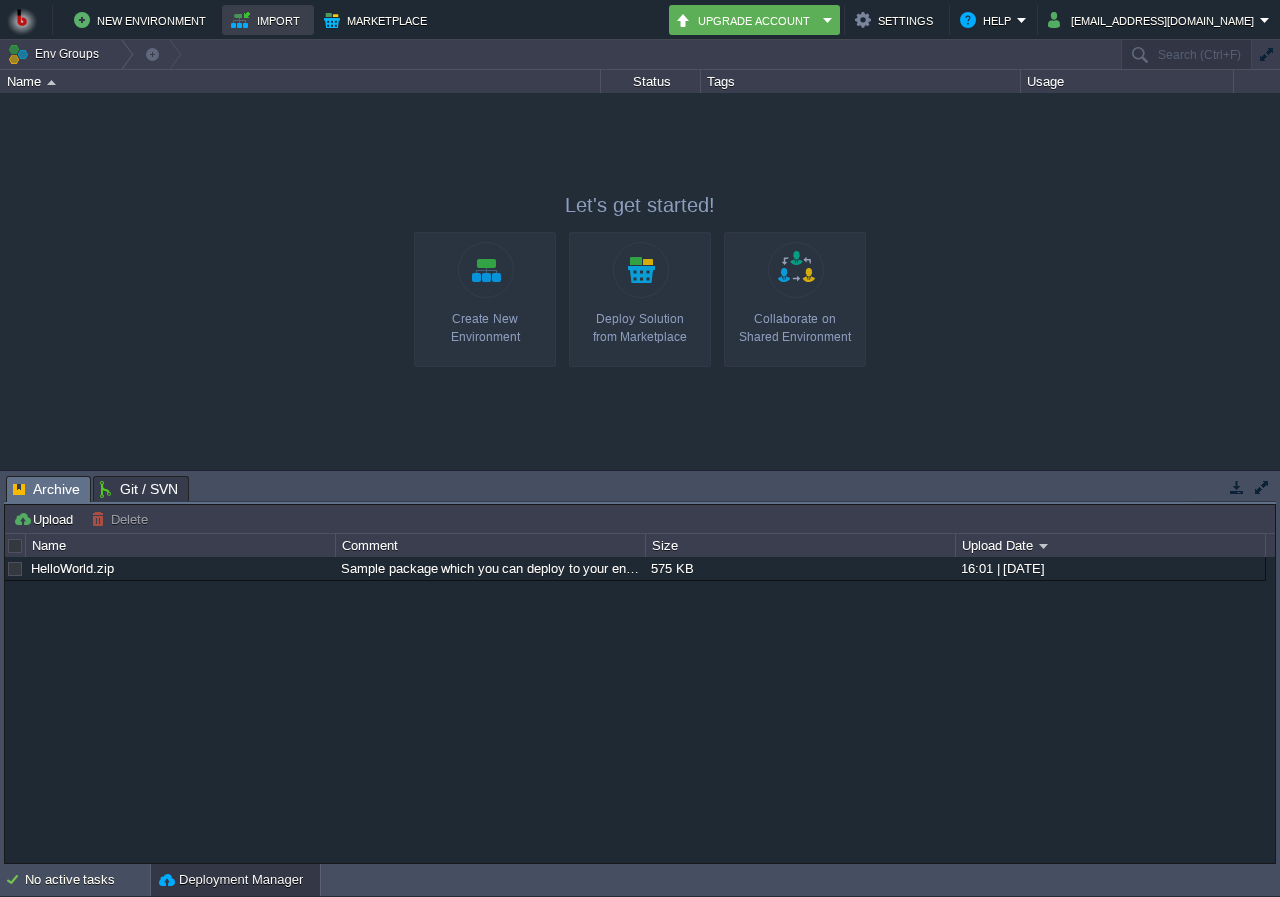click on "Import" at bounding box center [268, 20] 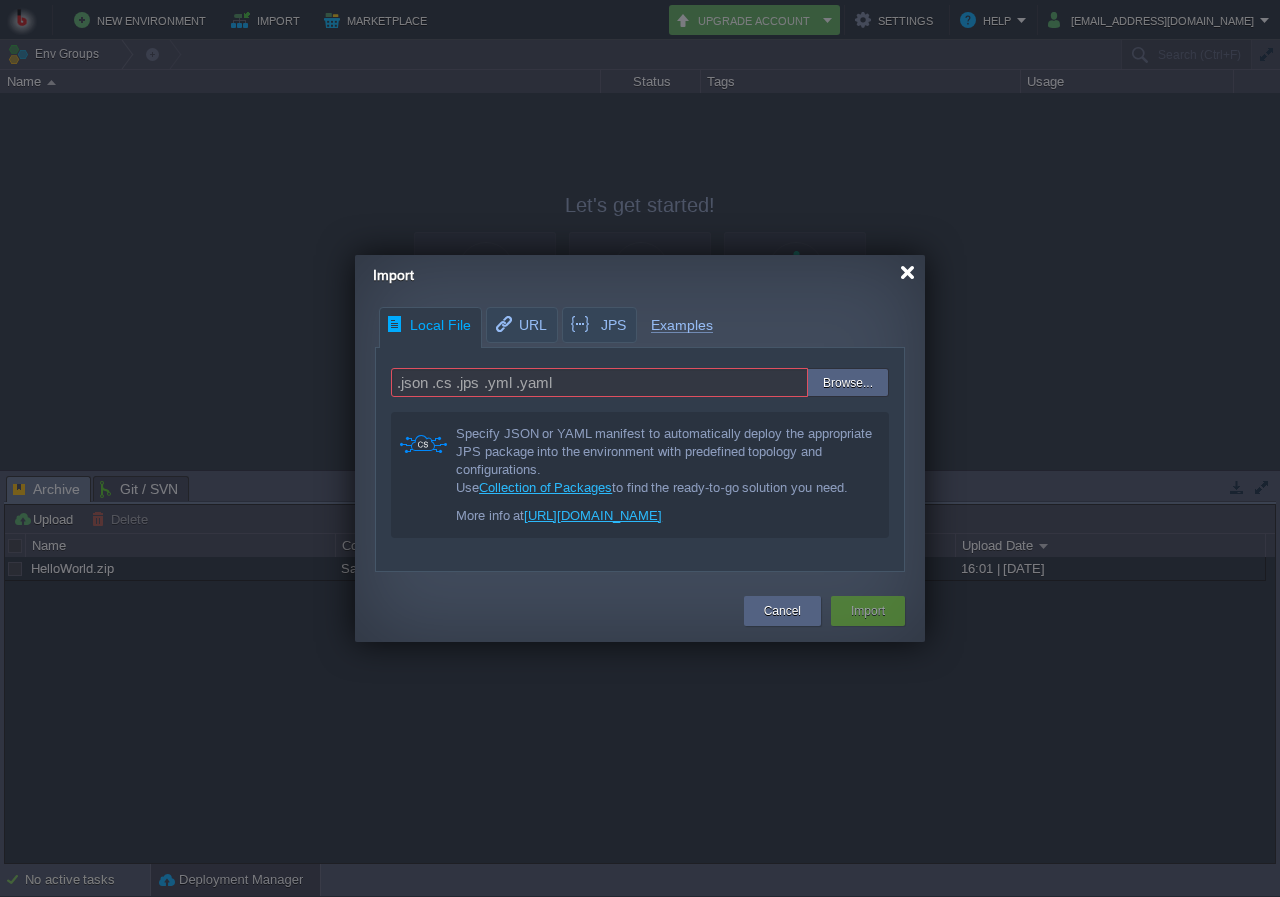 click at bounding box center (907, 272) 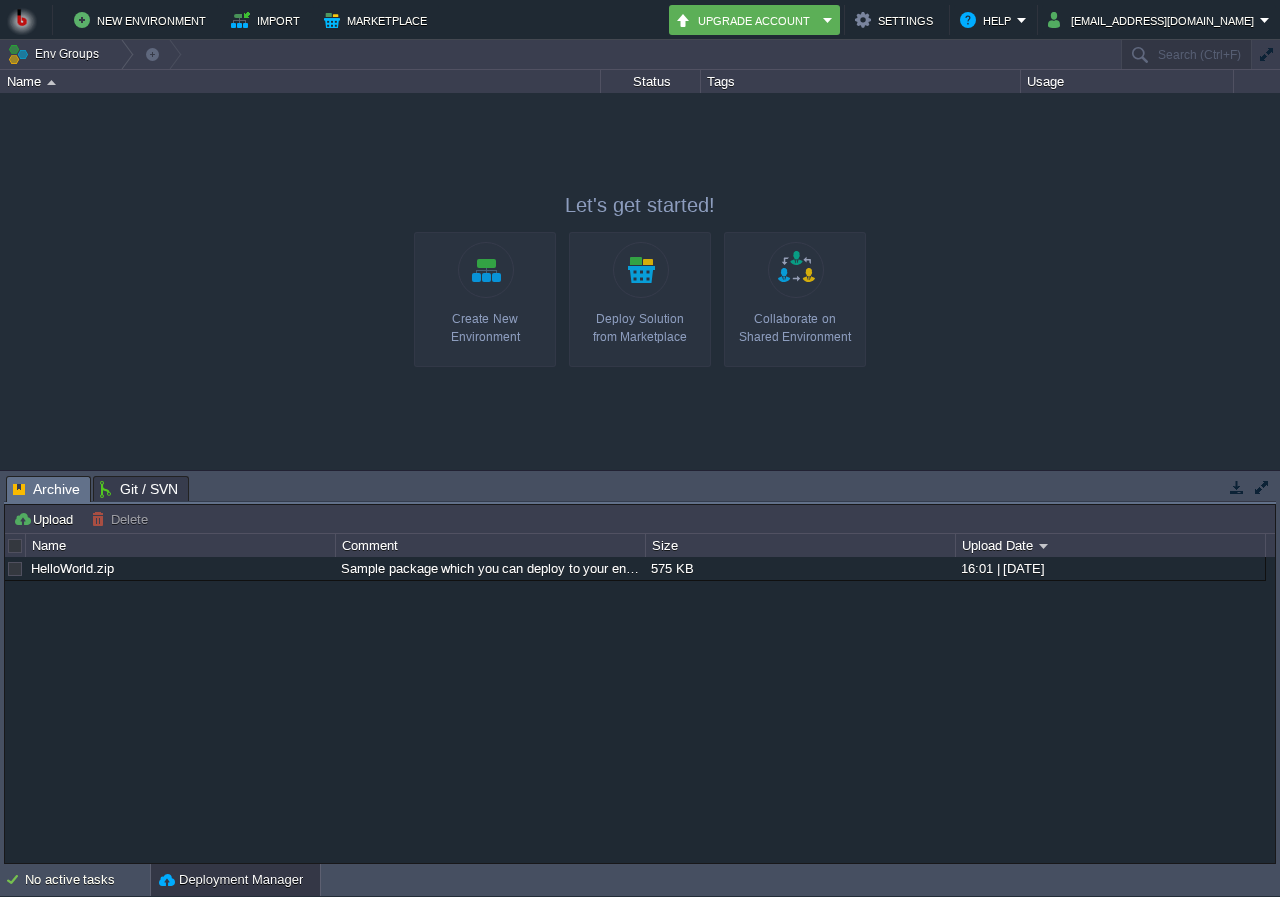 click at bounding box center (640, 281) 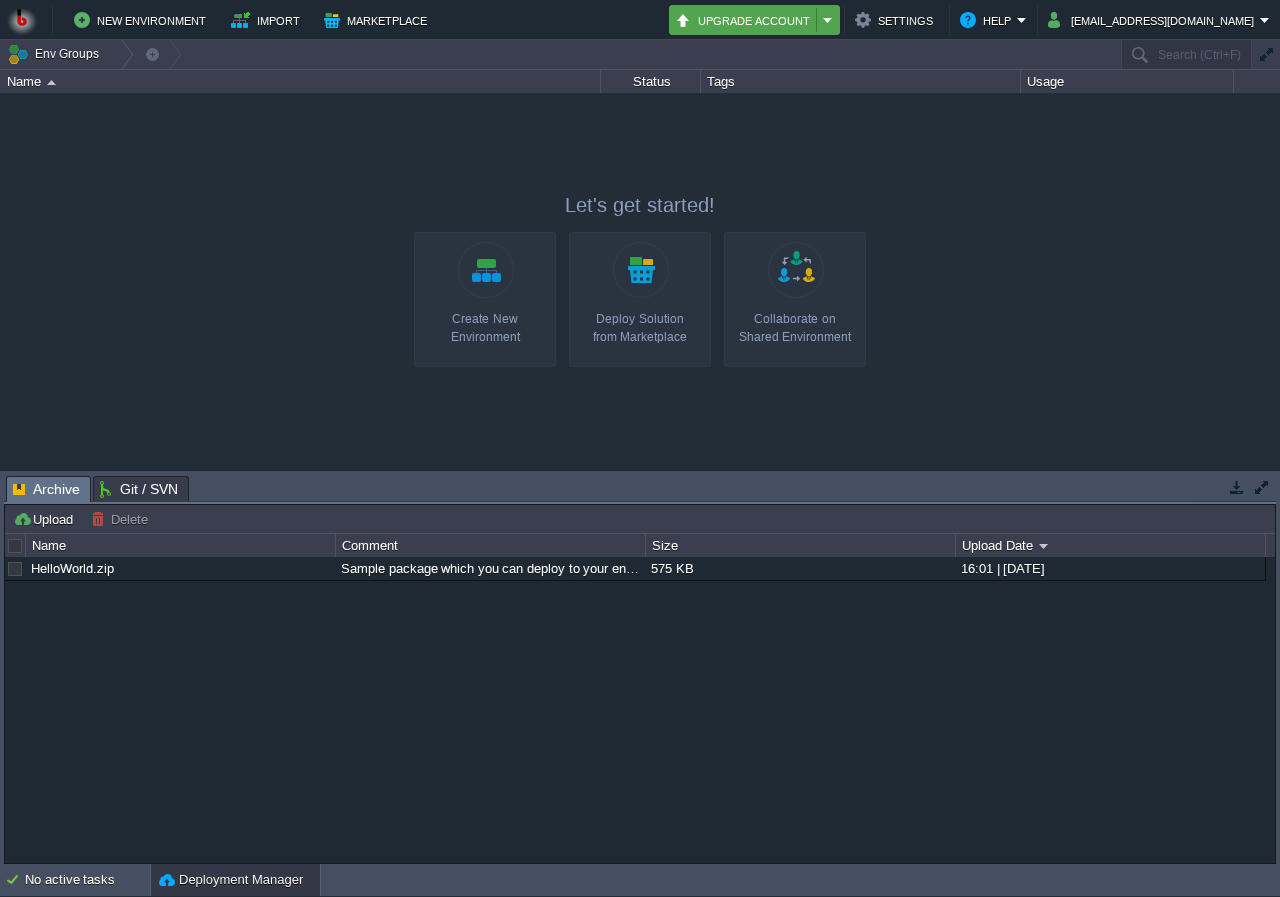 click on "Upgrade Account" at bounding box center [746, 20] 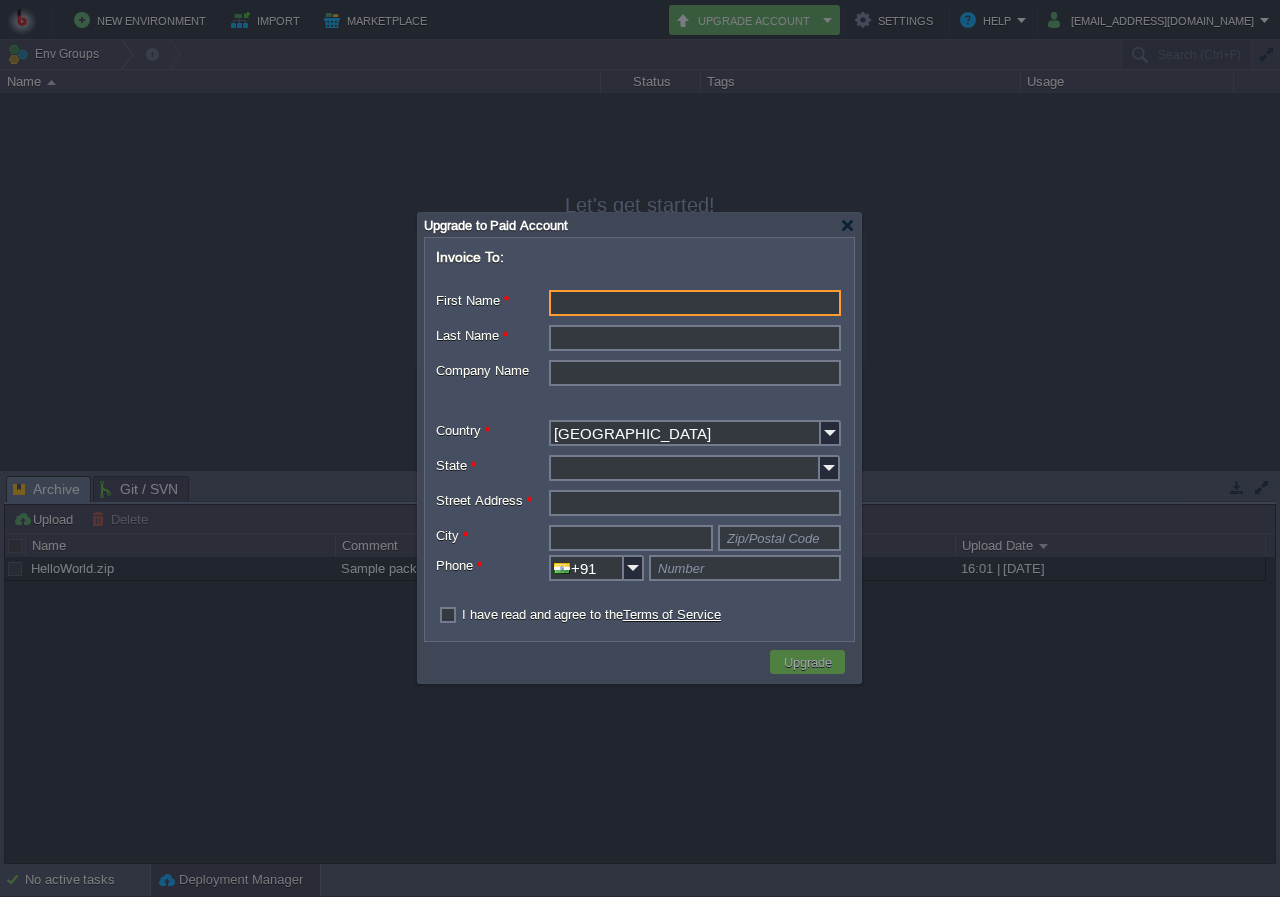 click at bounding box center (640, 448) 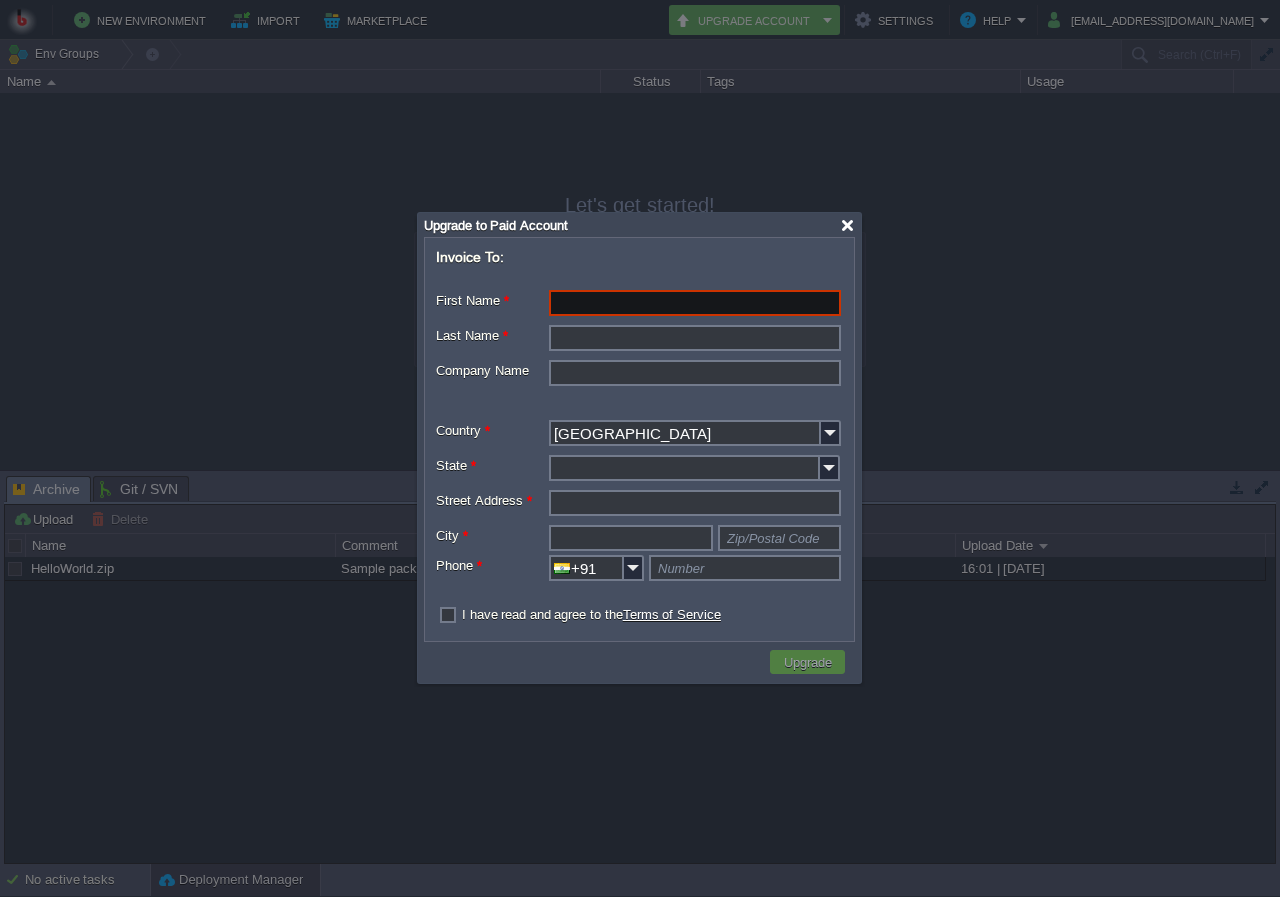 click at bounding box center [847, 225] 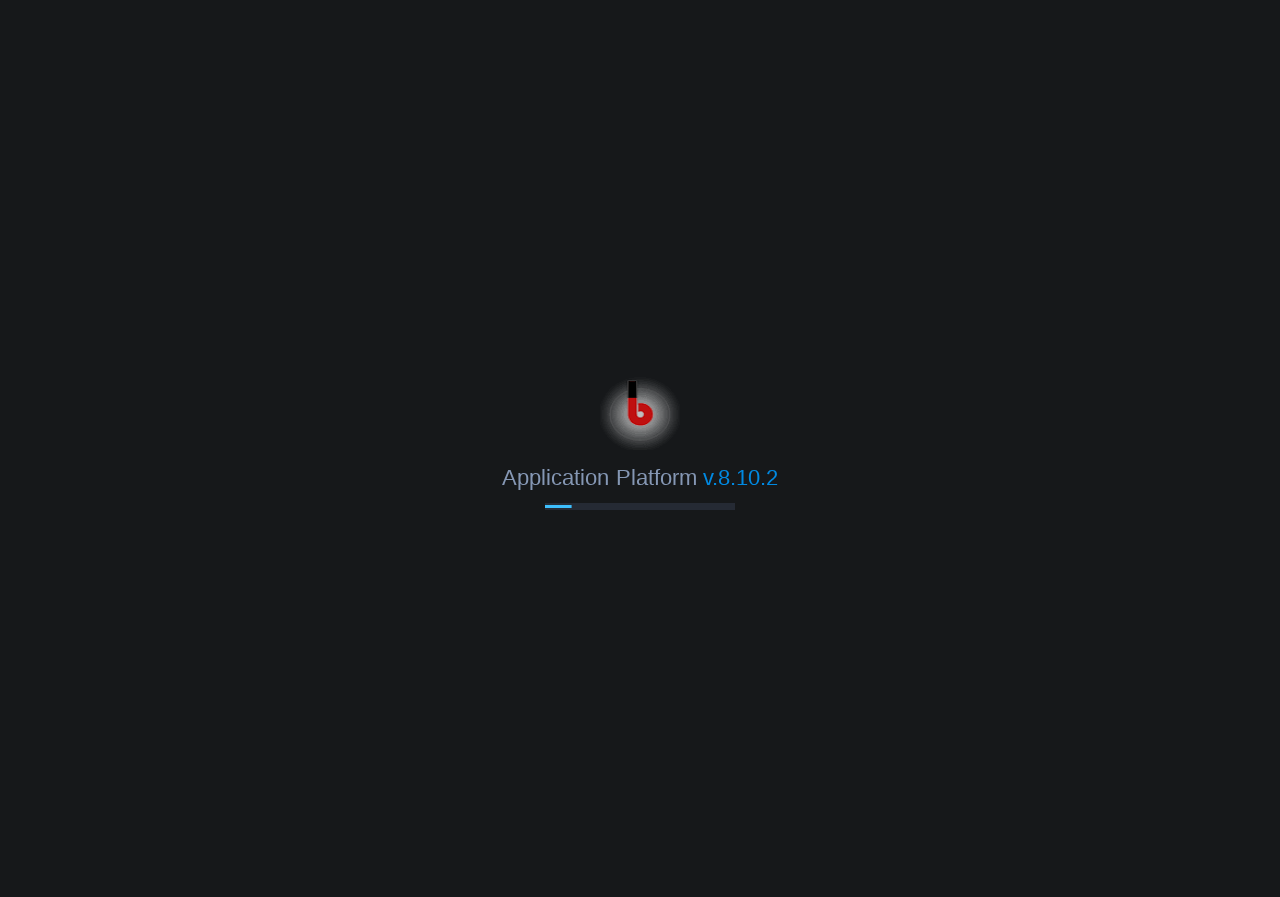 scroll, scrollTop: 0, scrollLeft: 0, axis: both 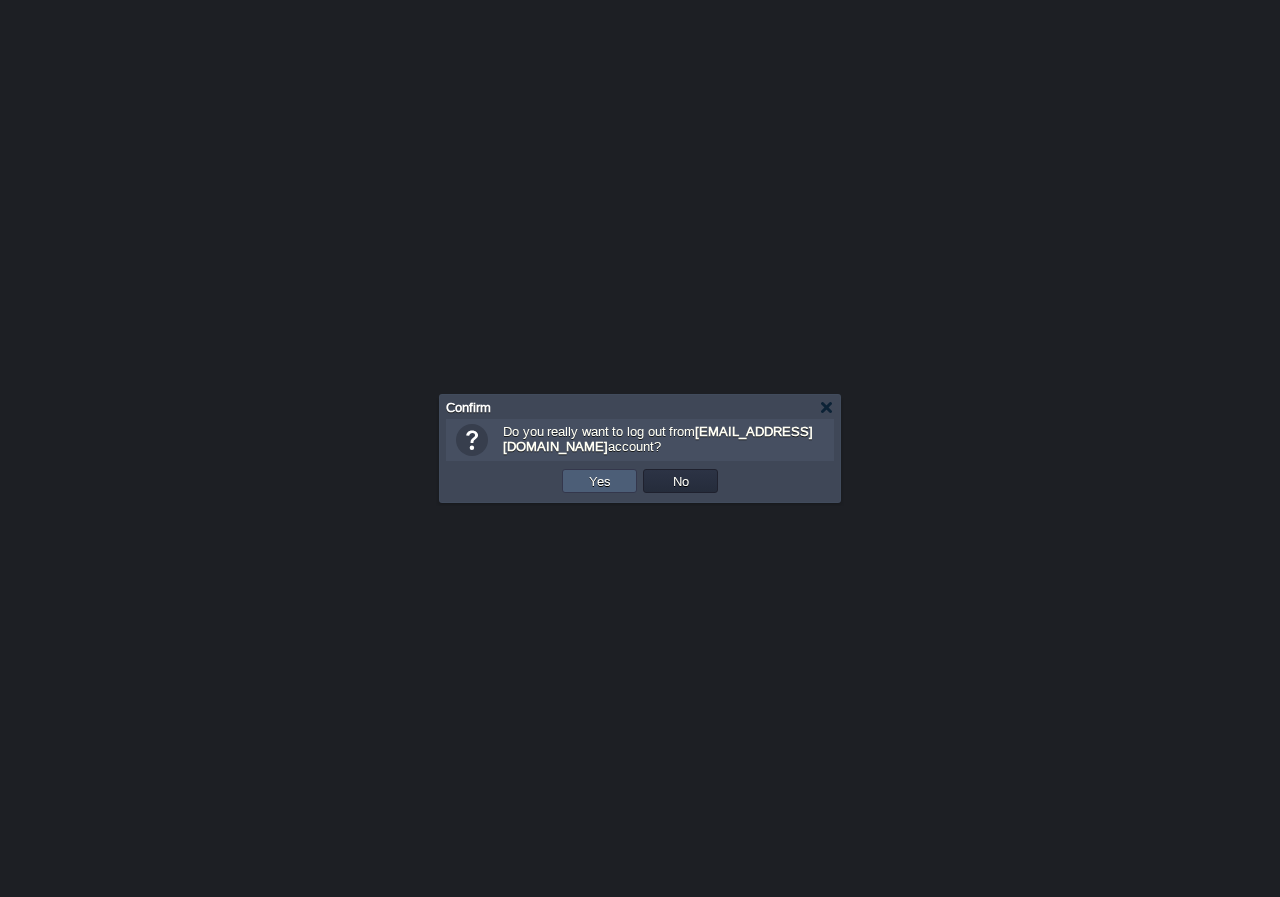 click on "Yes" at bounding box center [600, 481] 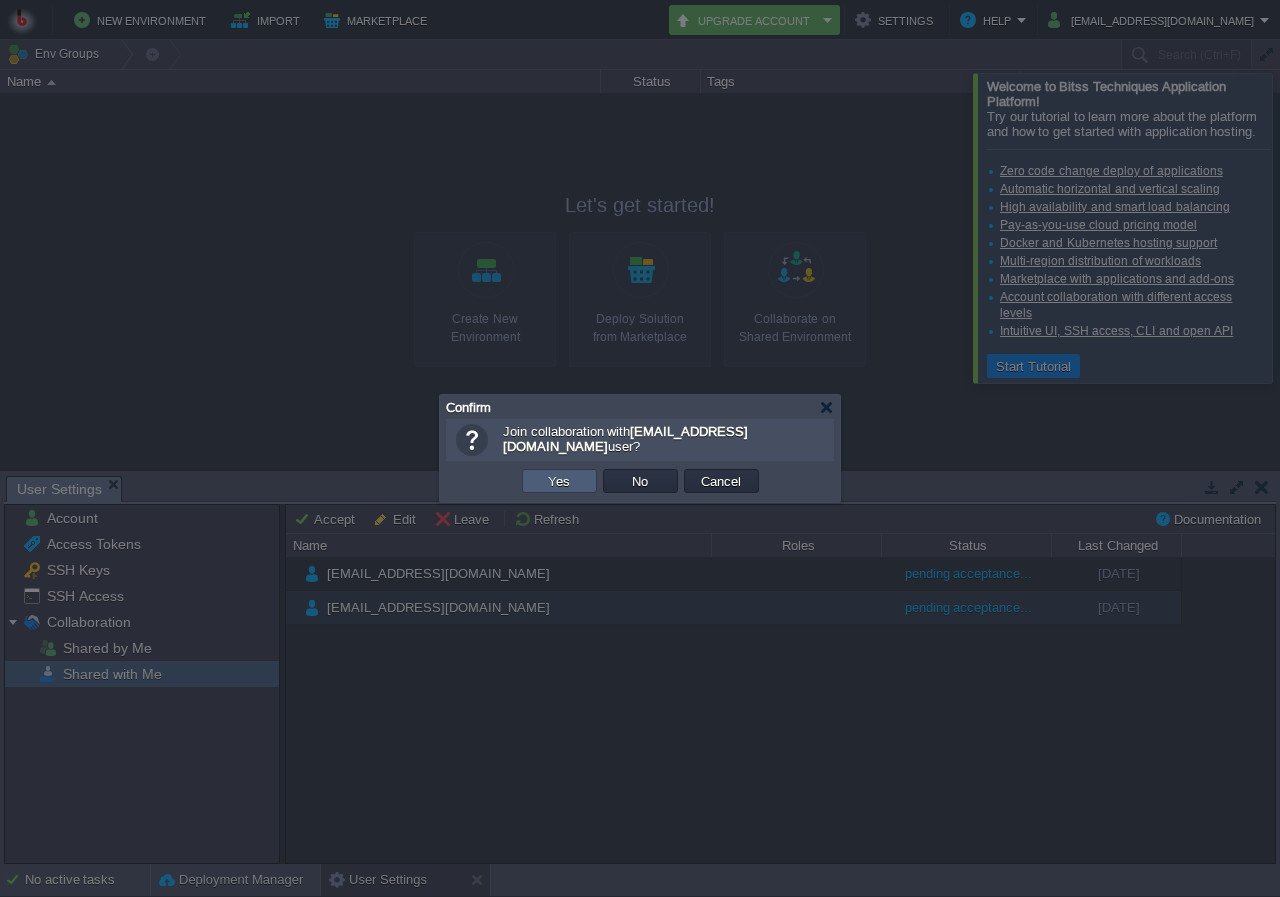 click on "Yes" at bounding box center (559, 481) 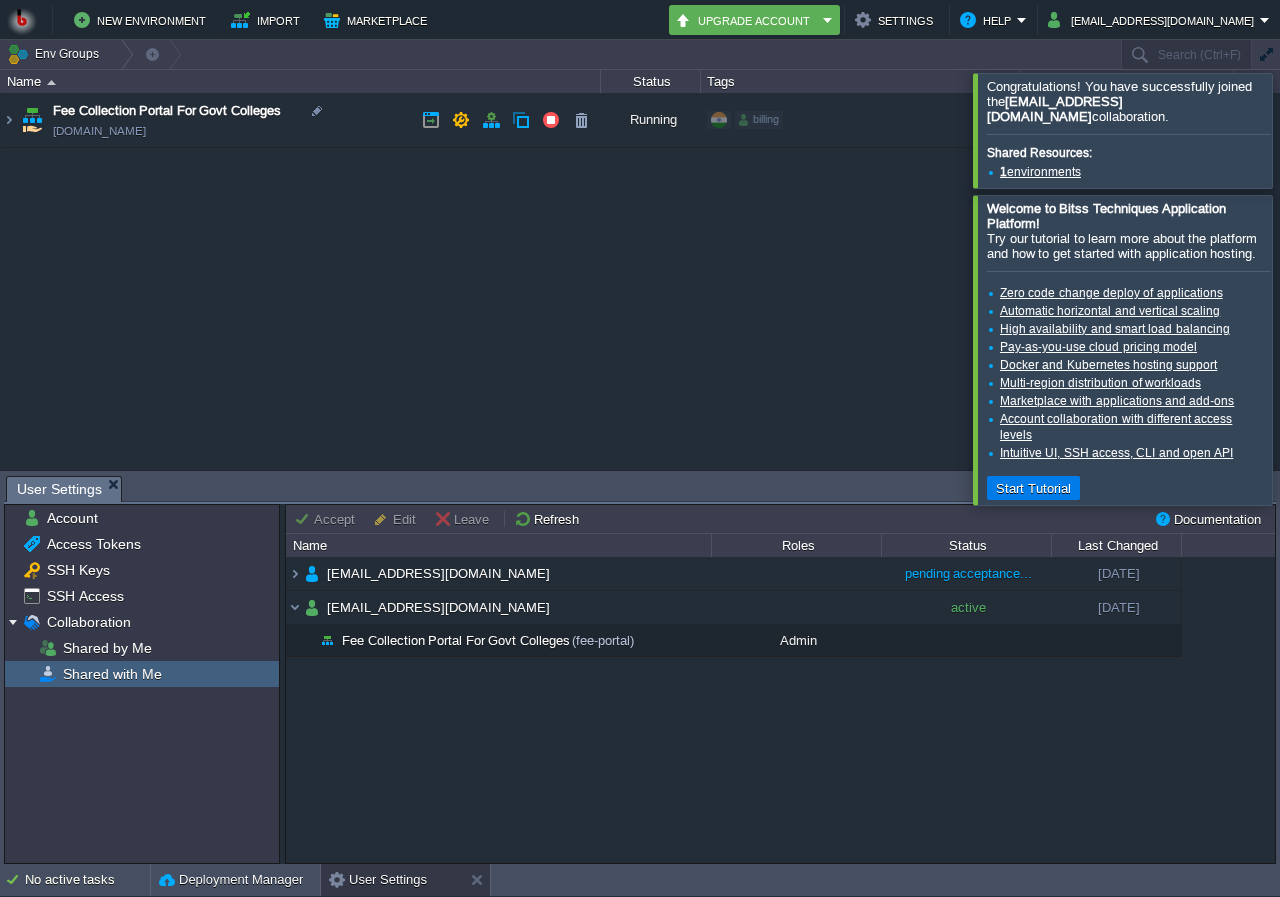 click on "Fee Collection Portal For Govt Colleges" at bounding box center [167, 111] 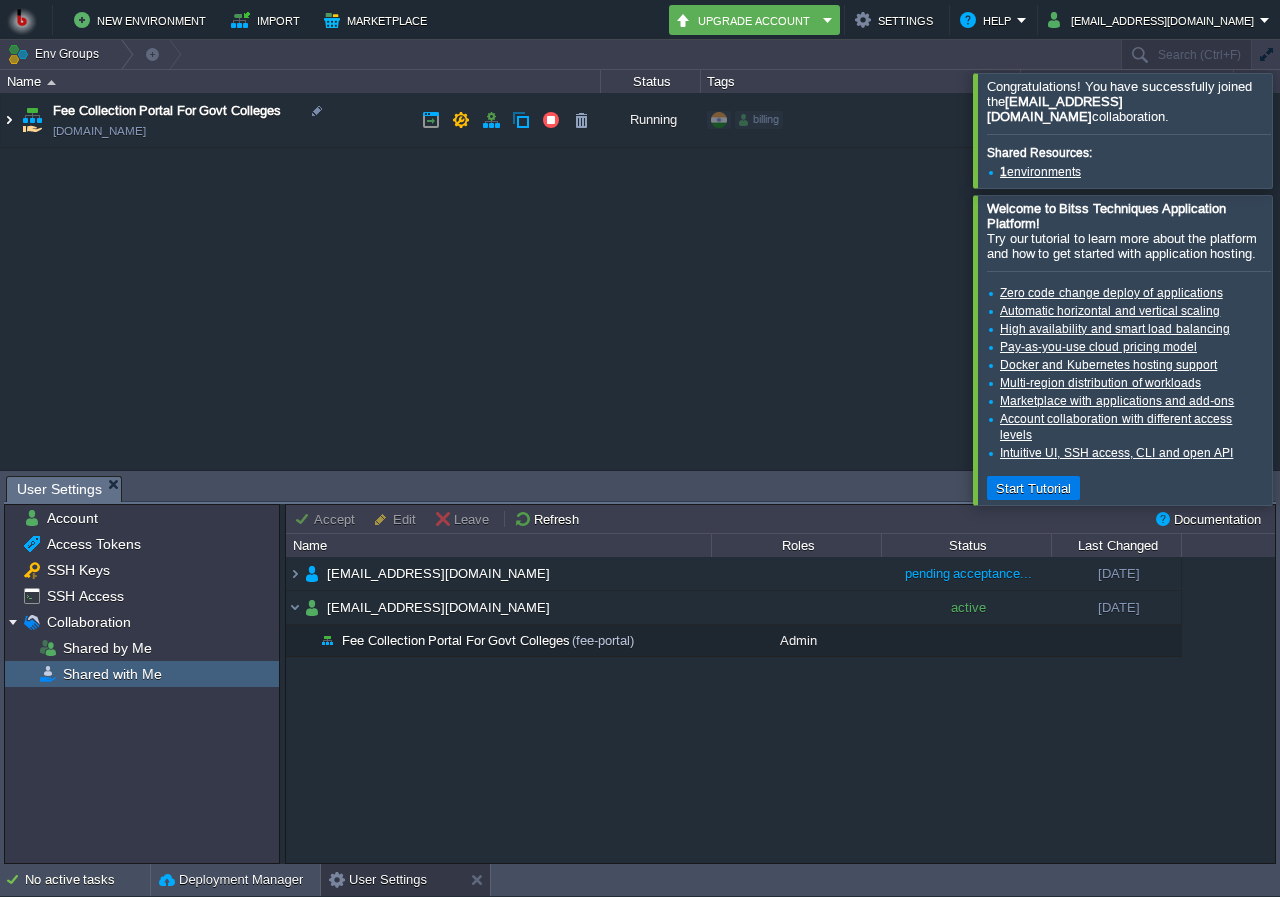 click at bounding box center (9, 120) 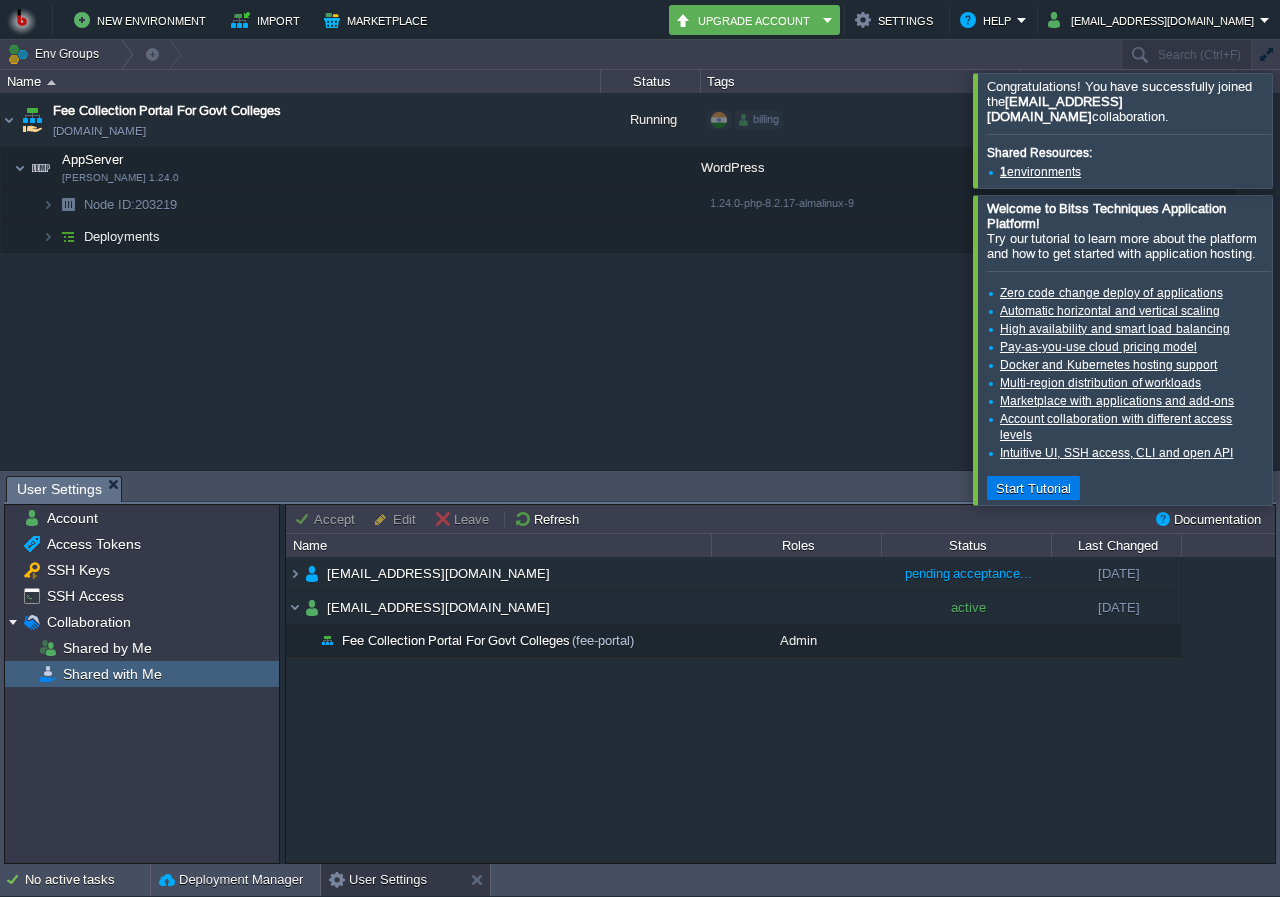 click at bounding box center (1304, 130) 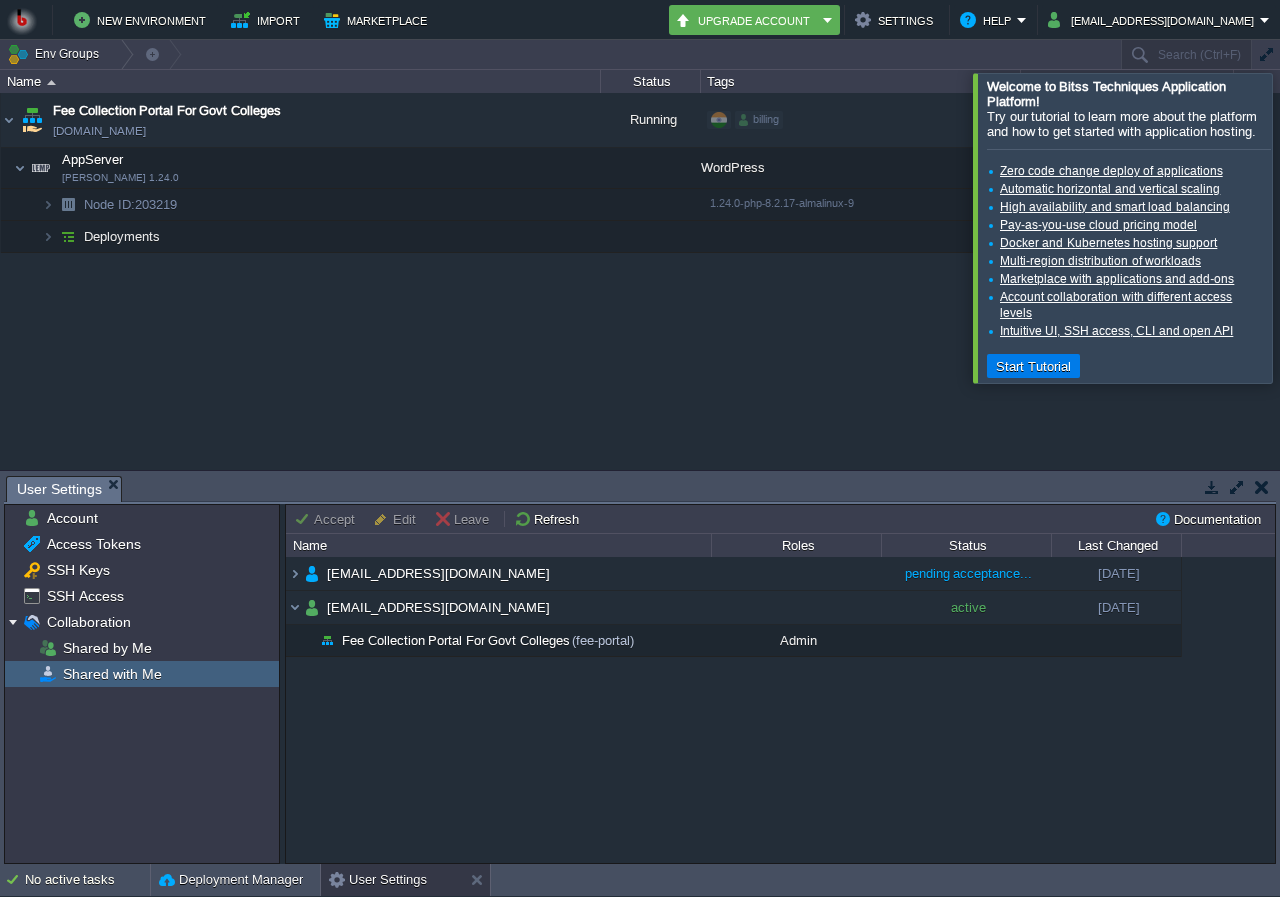 click at bounding box center (1304, 227) 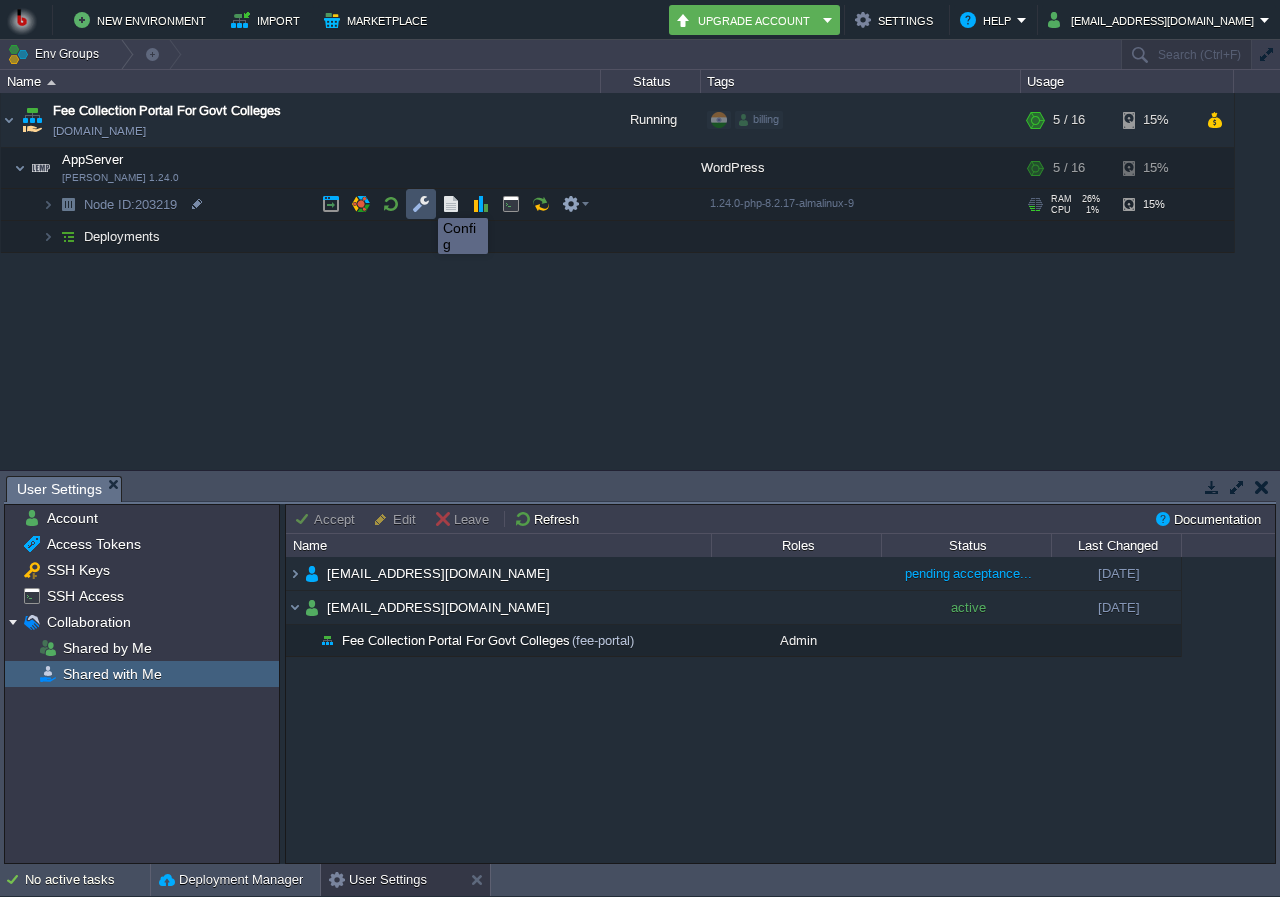 click at bounding box center (421, 204) 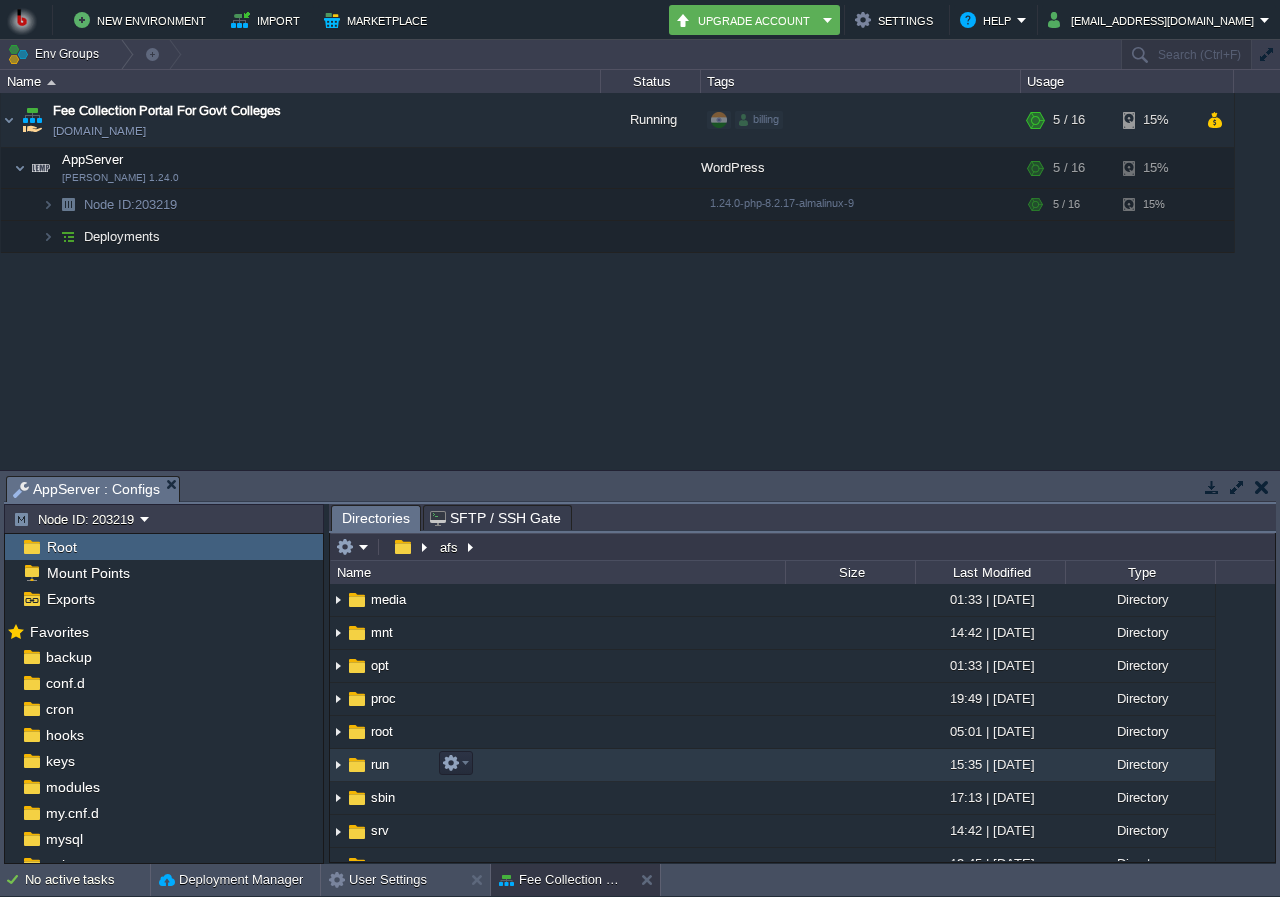 scroll, scrollTop: 300, scrollLeft: 0, axis: vertical 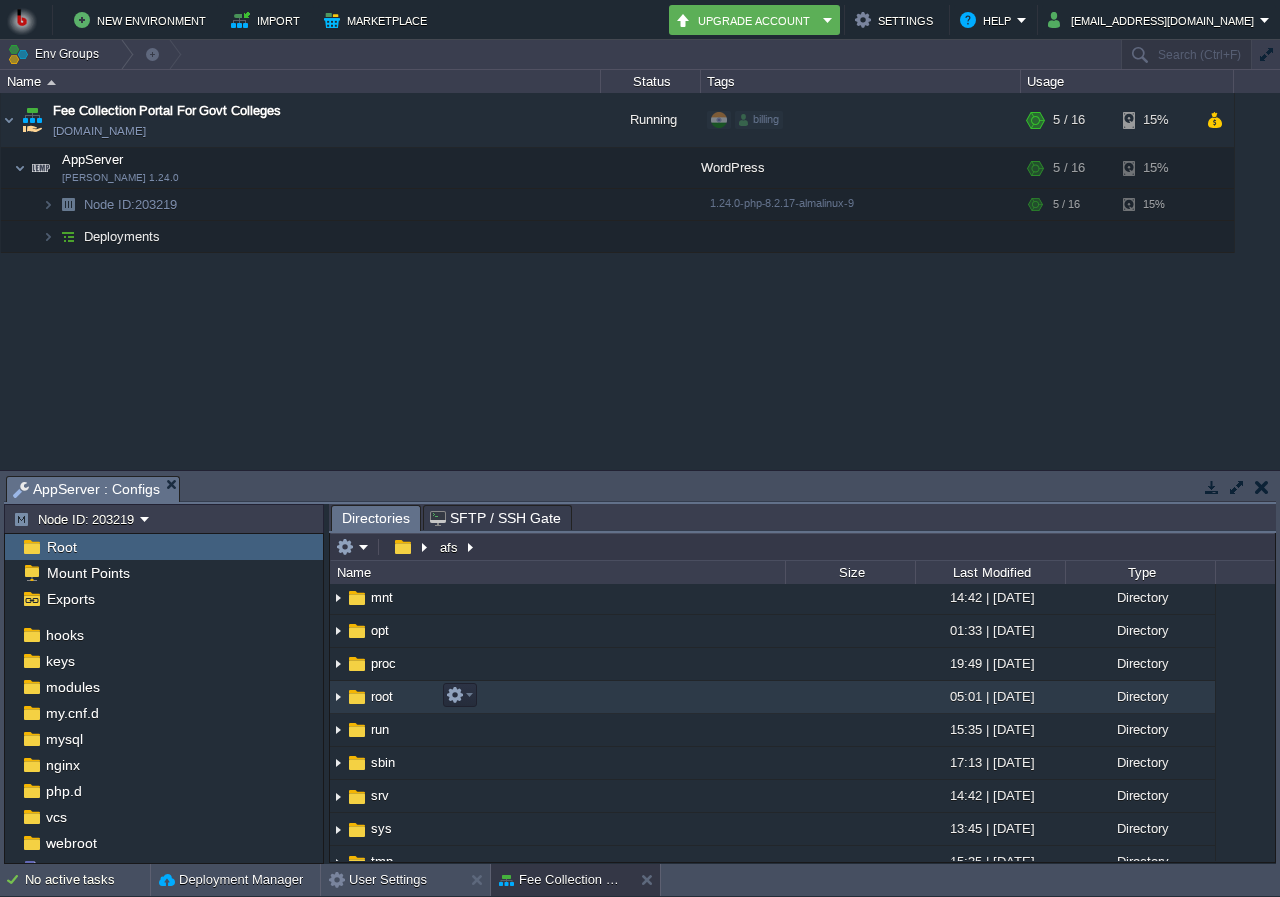 click at bounding box center [357, 697] 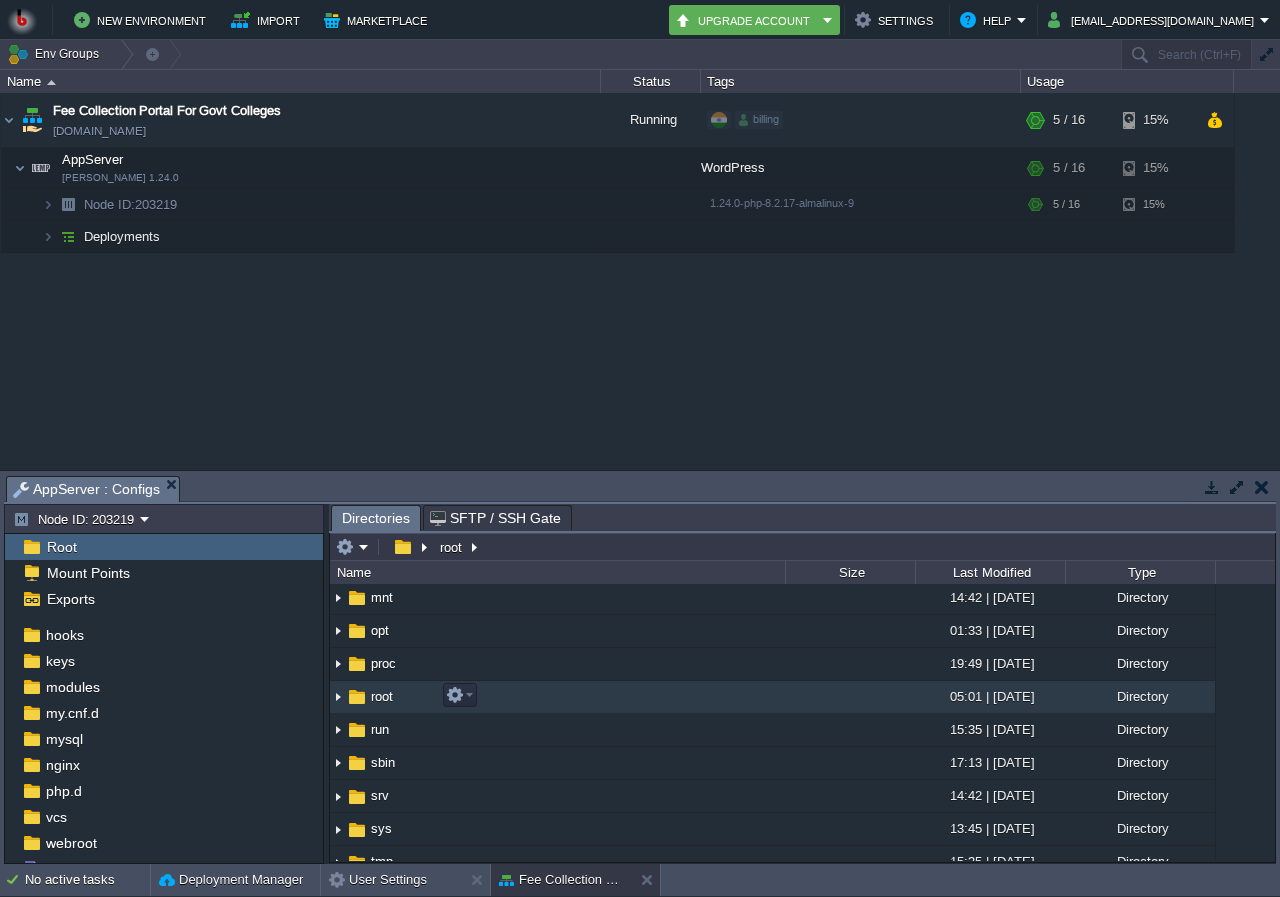 click at bounding box center (357, 697) 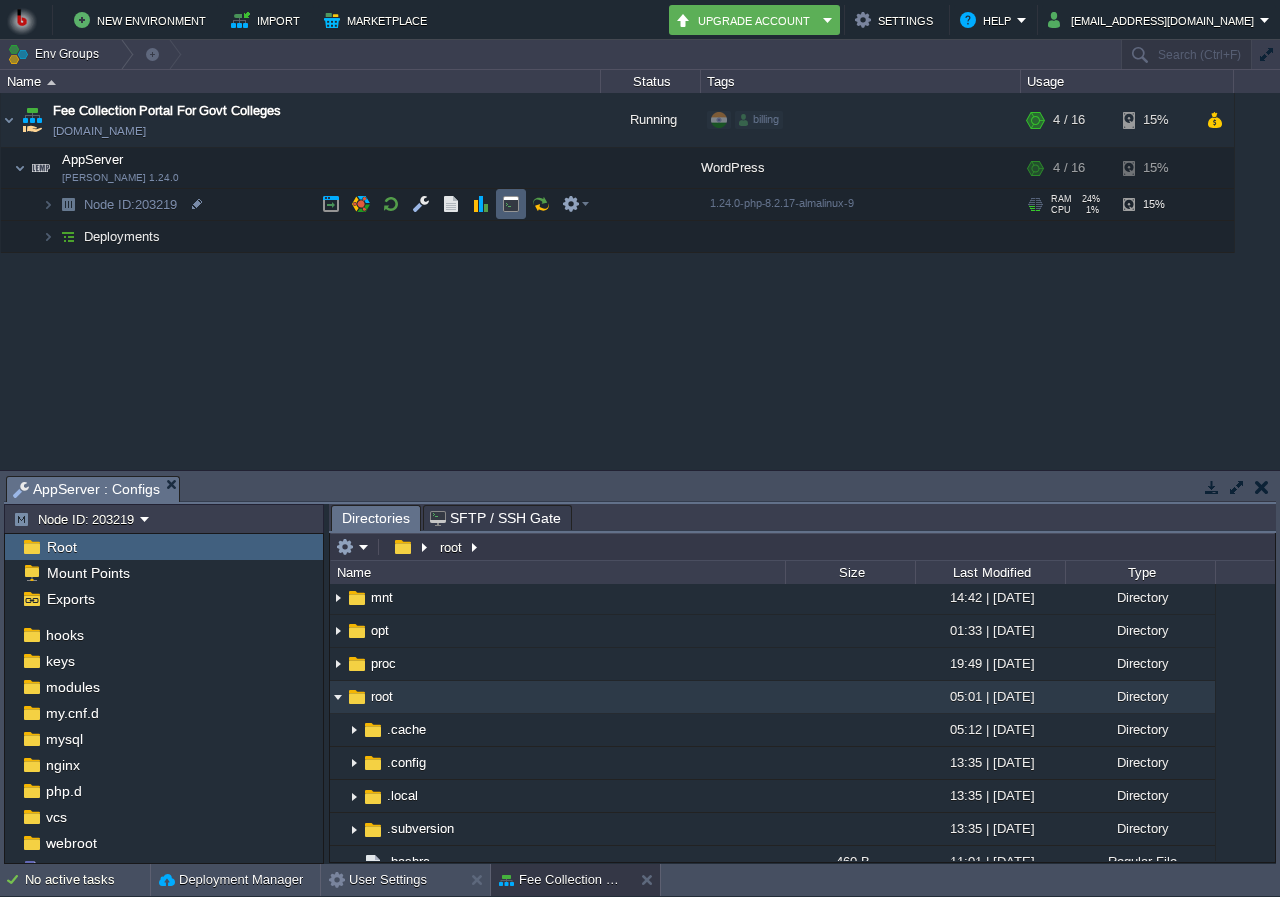 click at bounding box center [511, 204] 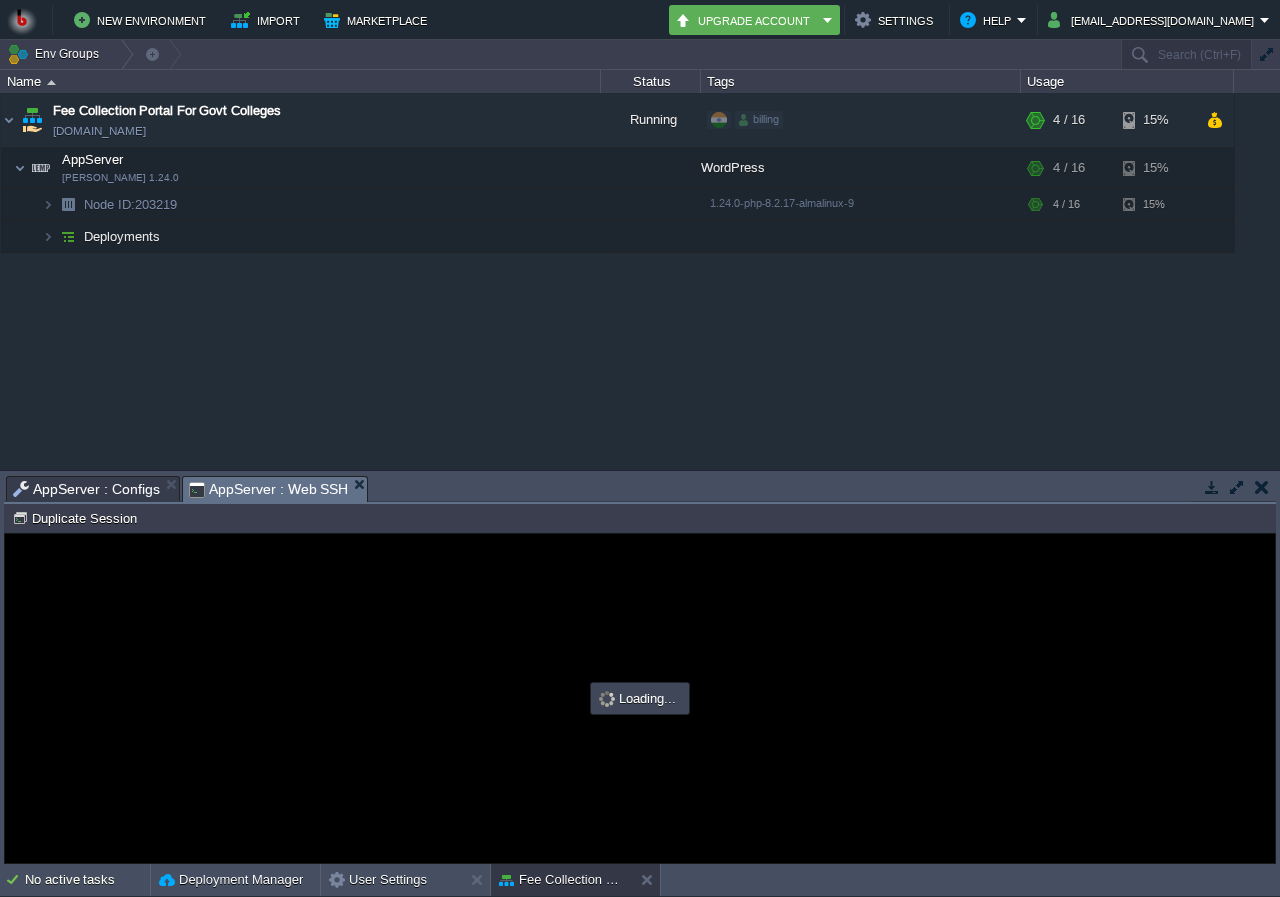 scroll, scrollTop: 0, scrollLeft: 0, axis: both 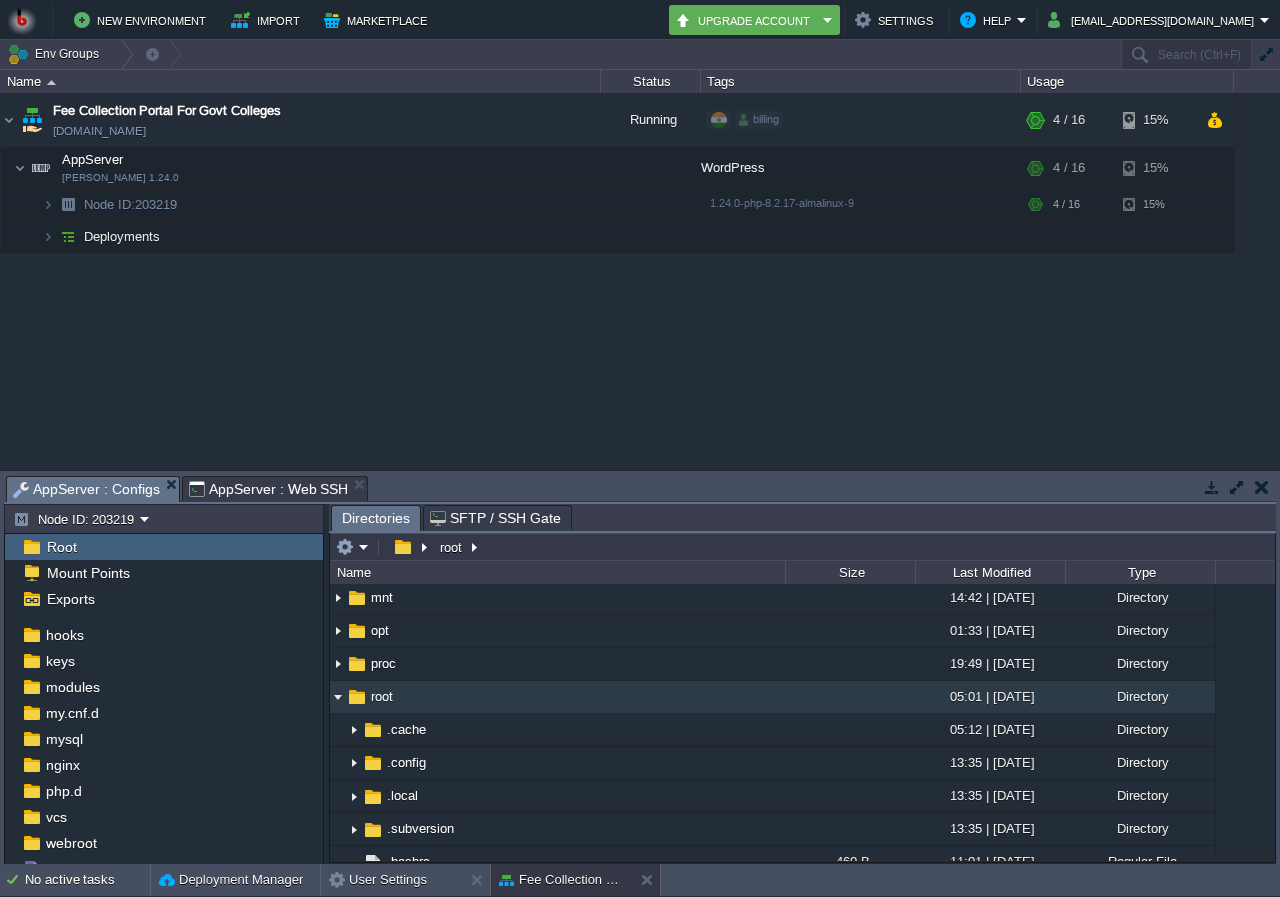 click on "AppServer : Configs" at bounding box center (86, 489) 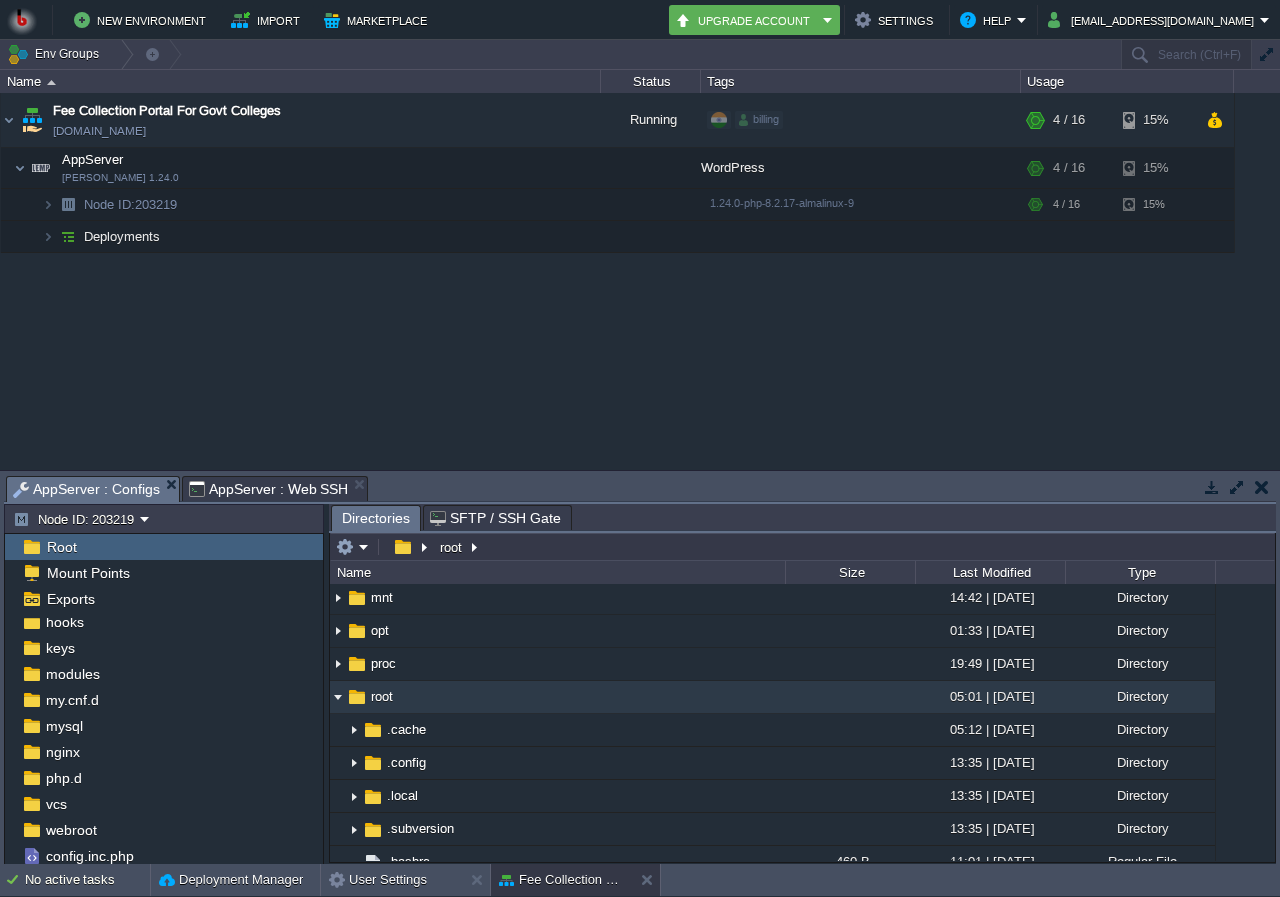 scroll, scrollTop: 0, scrollLeft: 0, axis: both 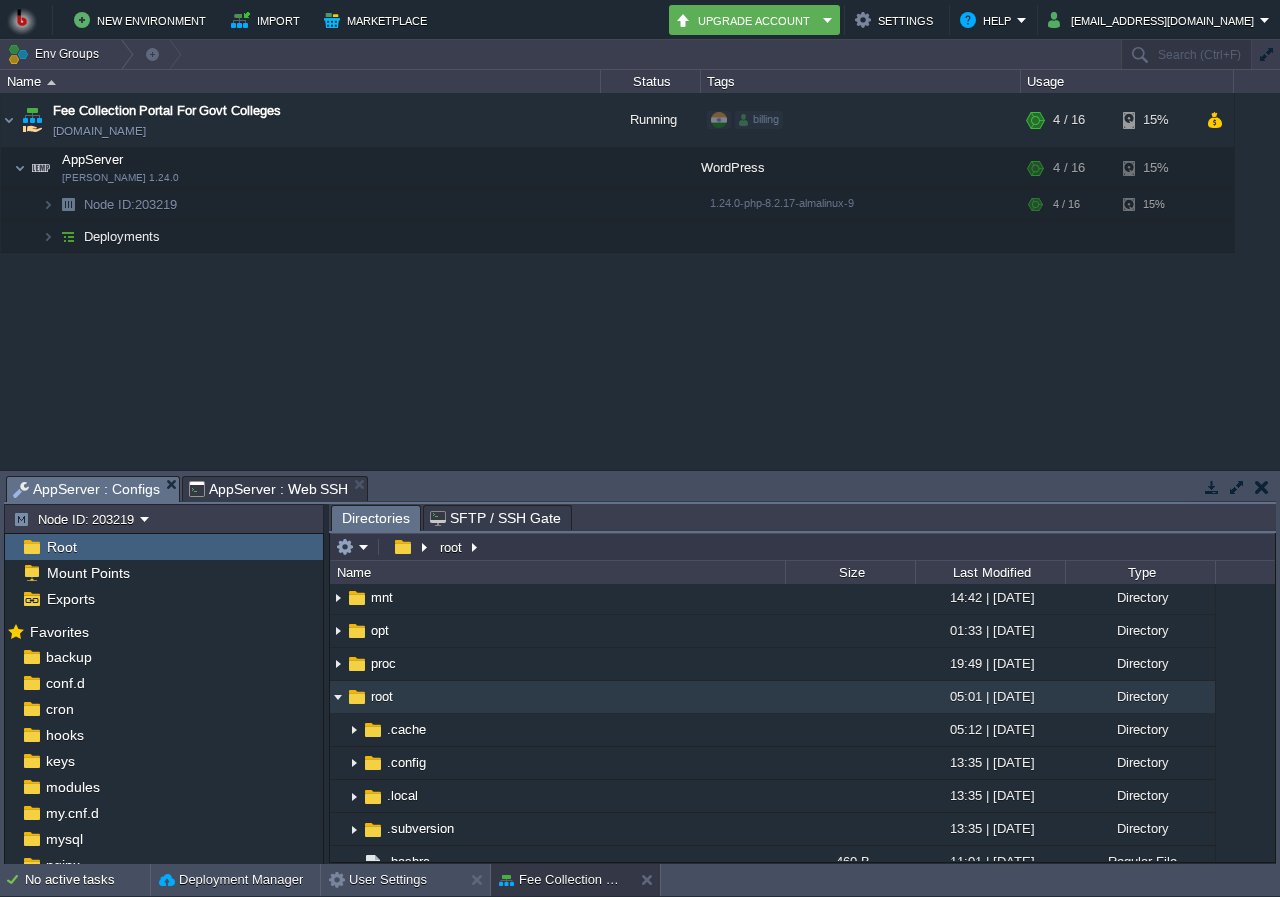 click on "Root" at bounding box center [164, 547] 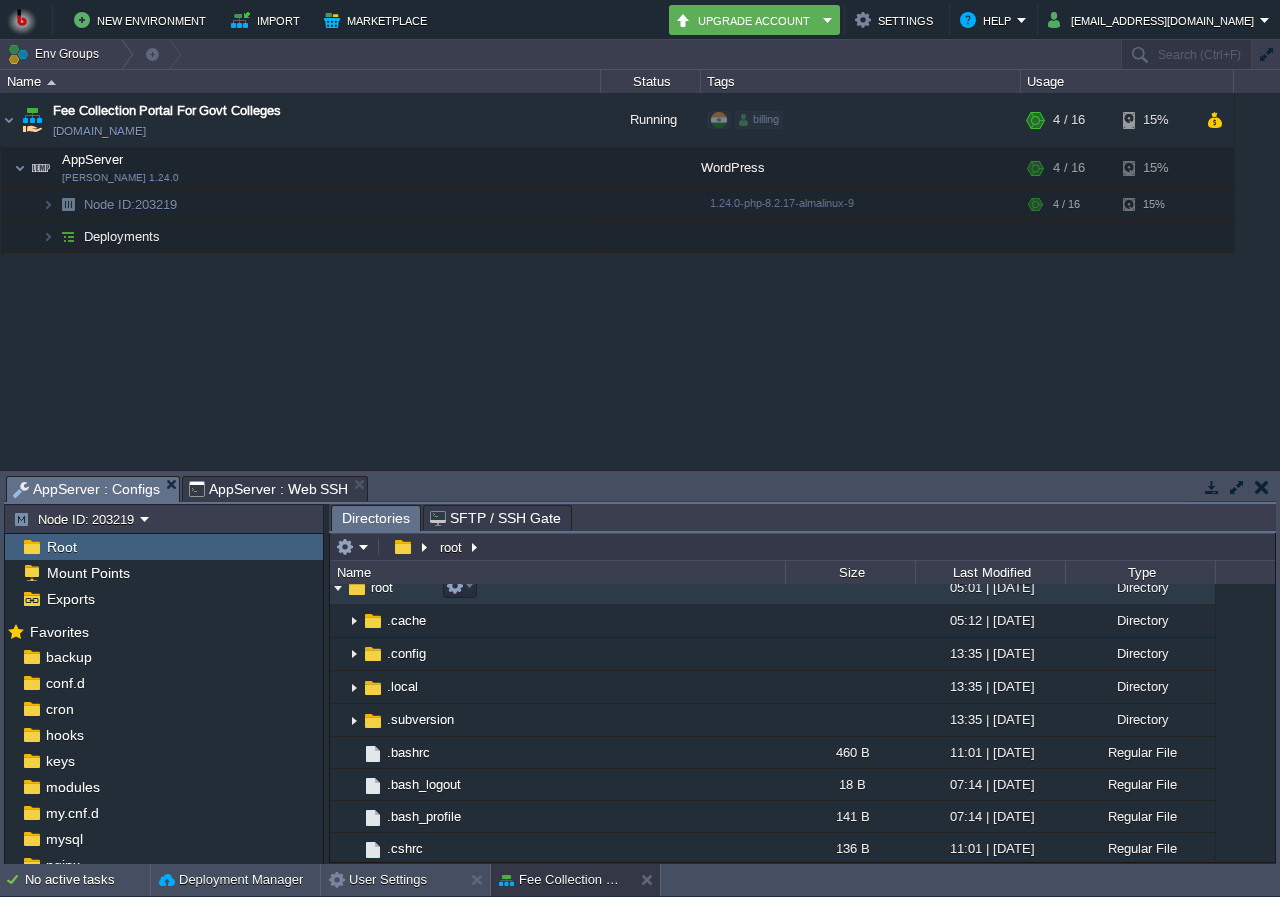 scroll, scrollTop: 300, scrollLeft: 0, axis: vertical 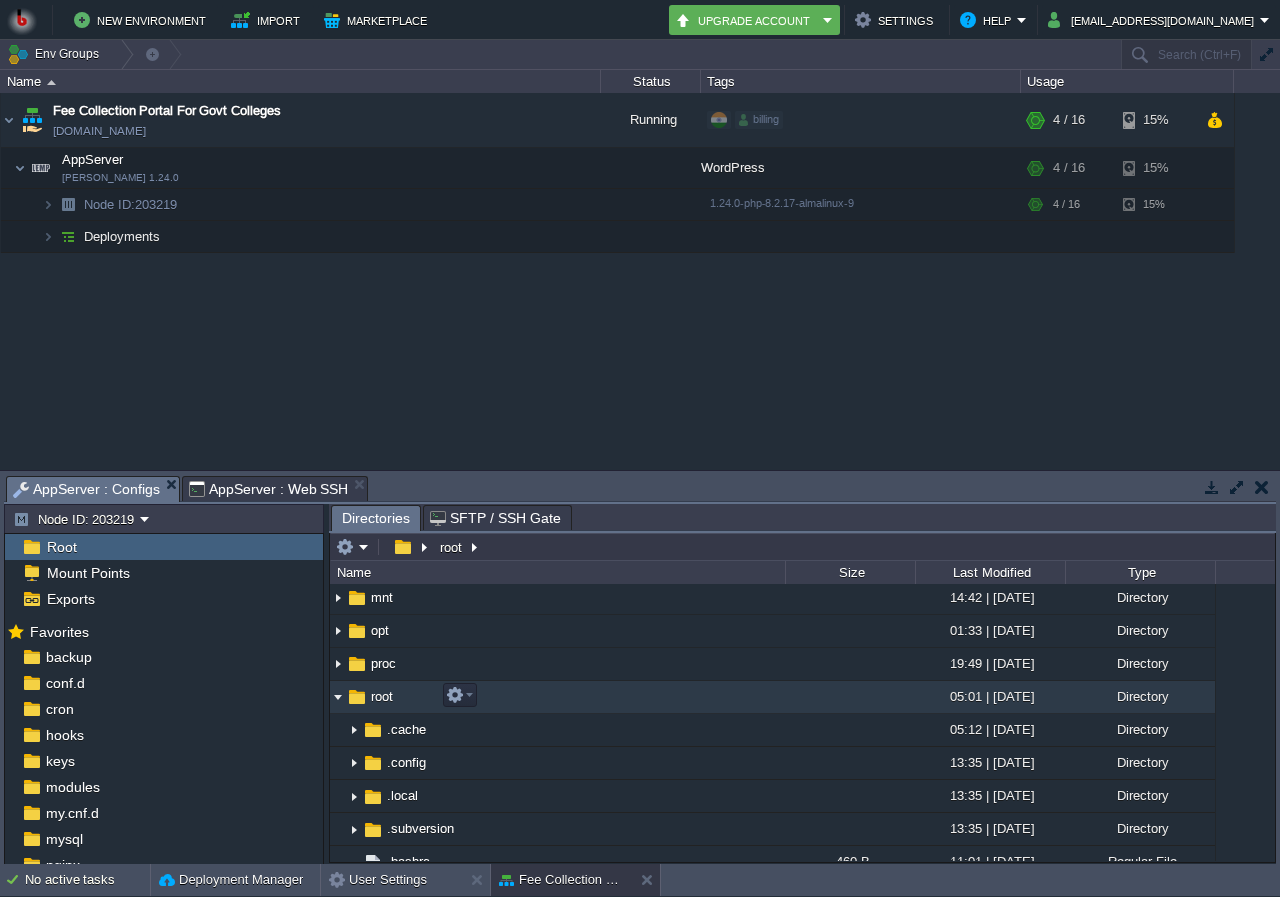 click at bounding box center (338, 697) 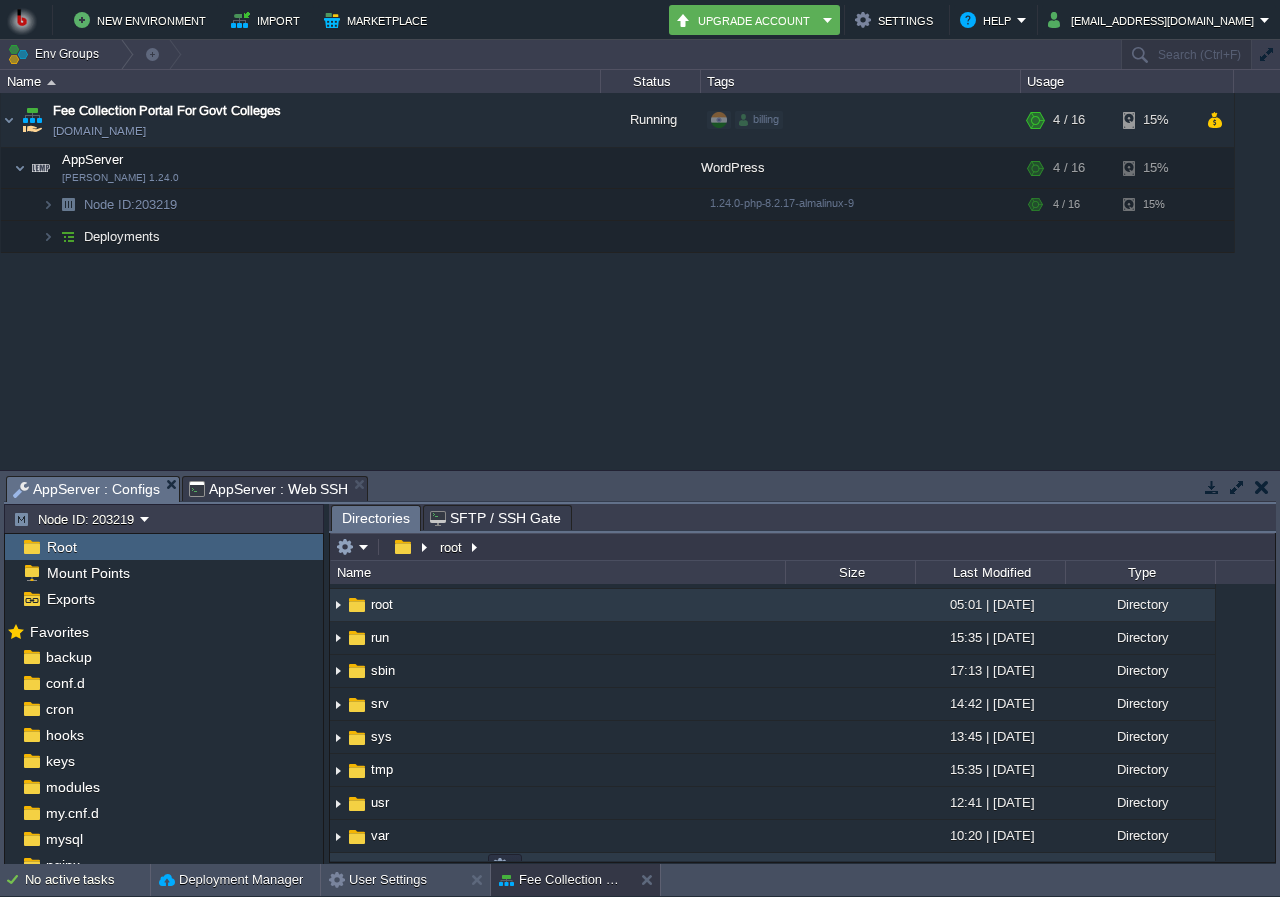 scroll, scrollTop: 500, scrollLeft: 0, axis: vertical 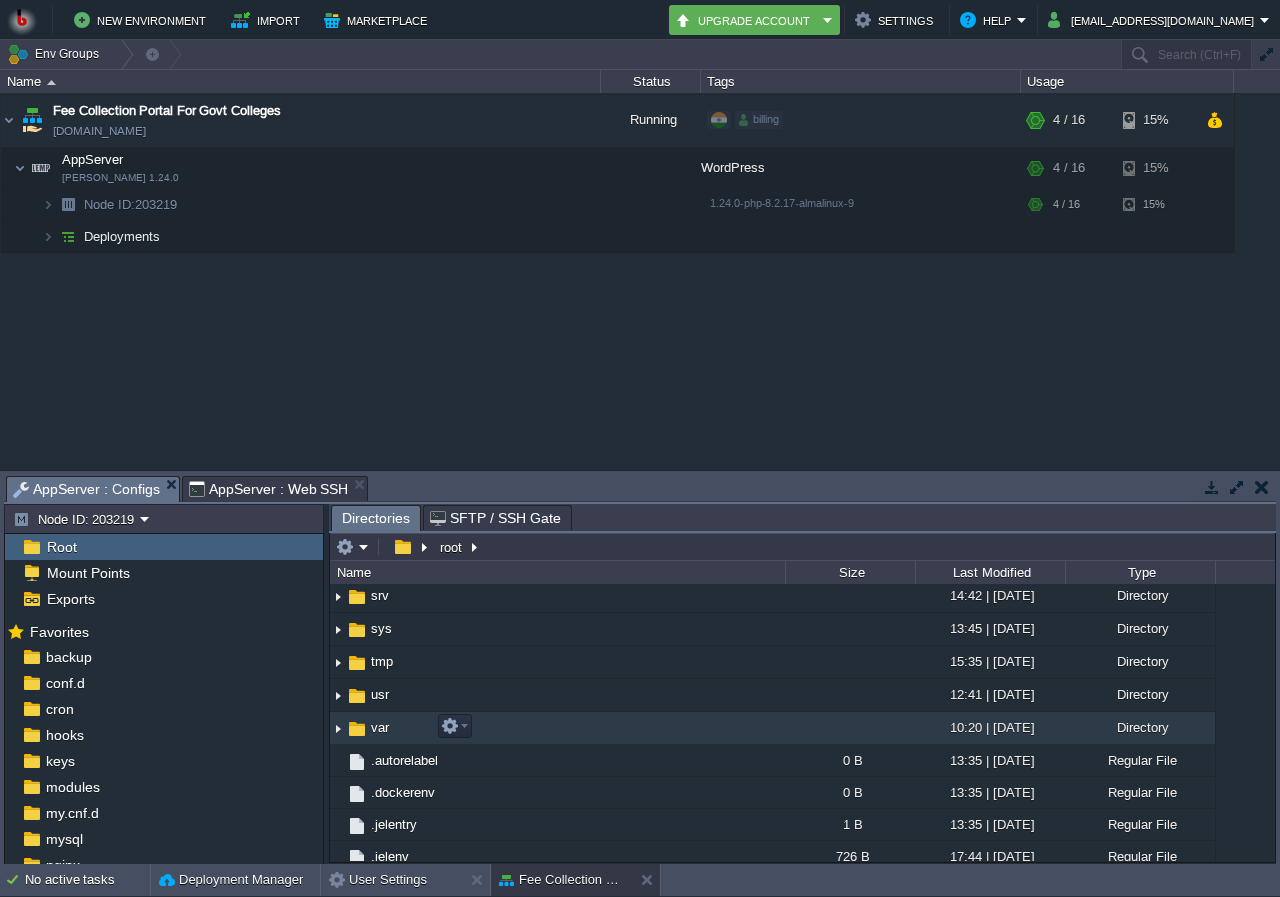 click on "var" at bounding box center (557, 728) 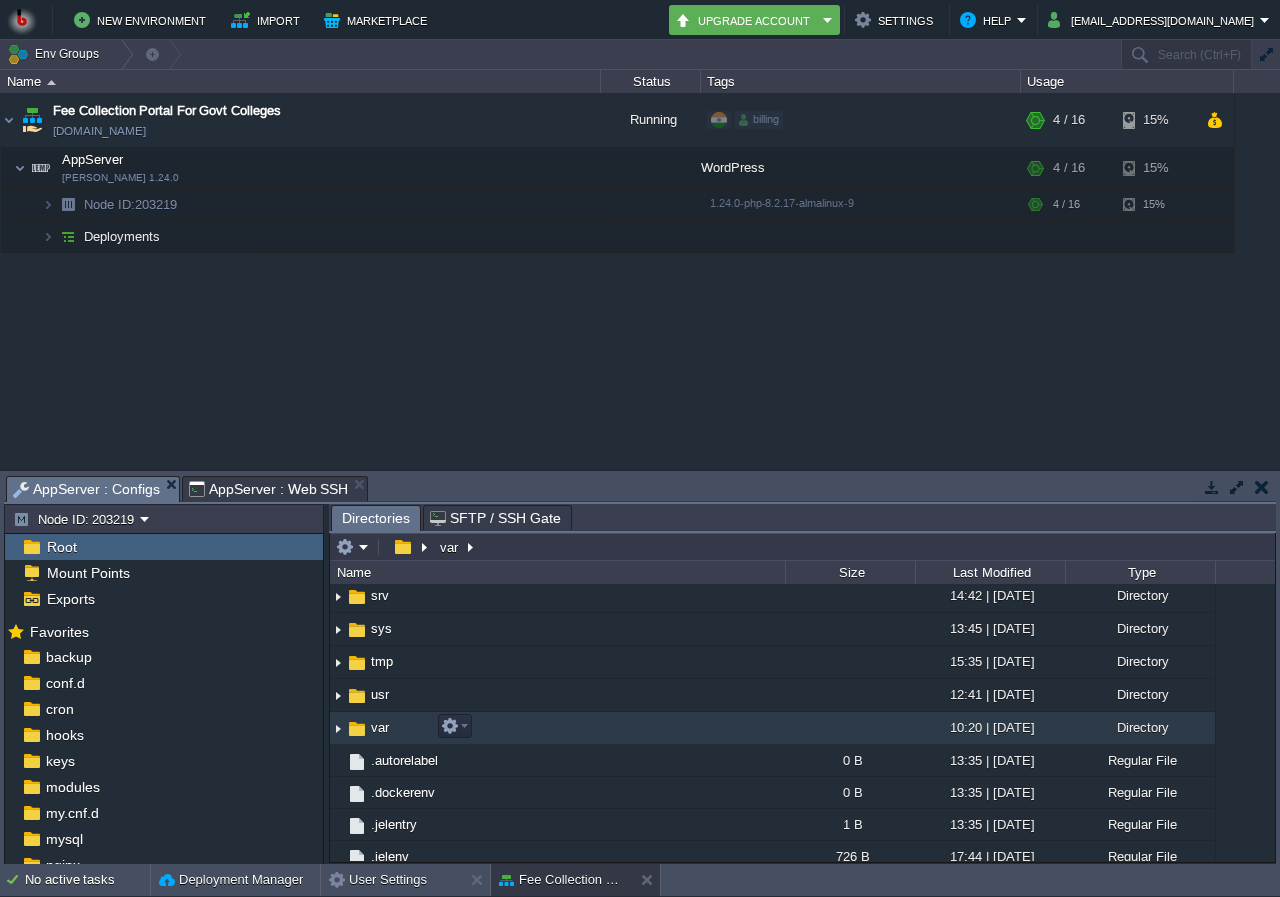 click on "var" at bounding box center [557, 728] 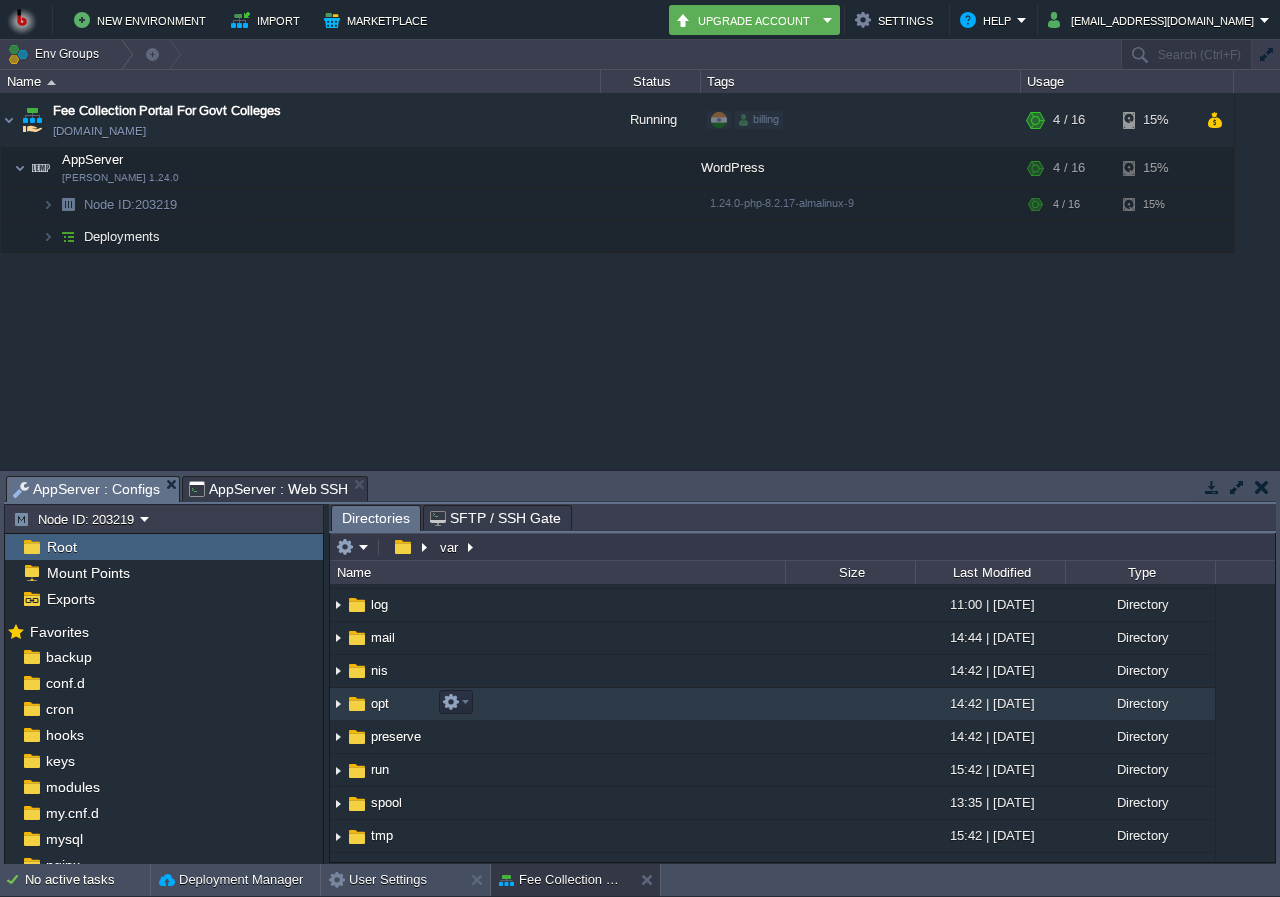 scroll, scrollTop: 446, scrollLeft: 0, axis: vertical 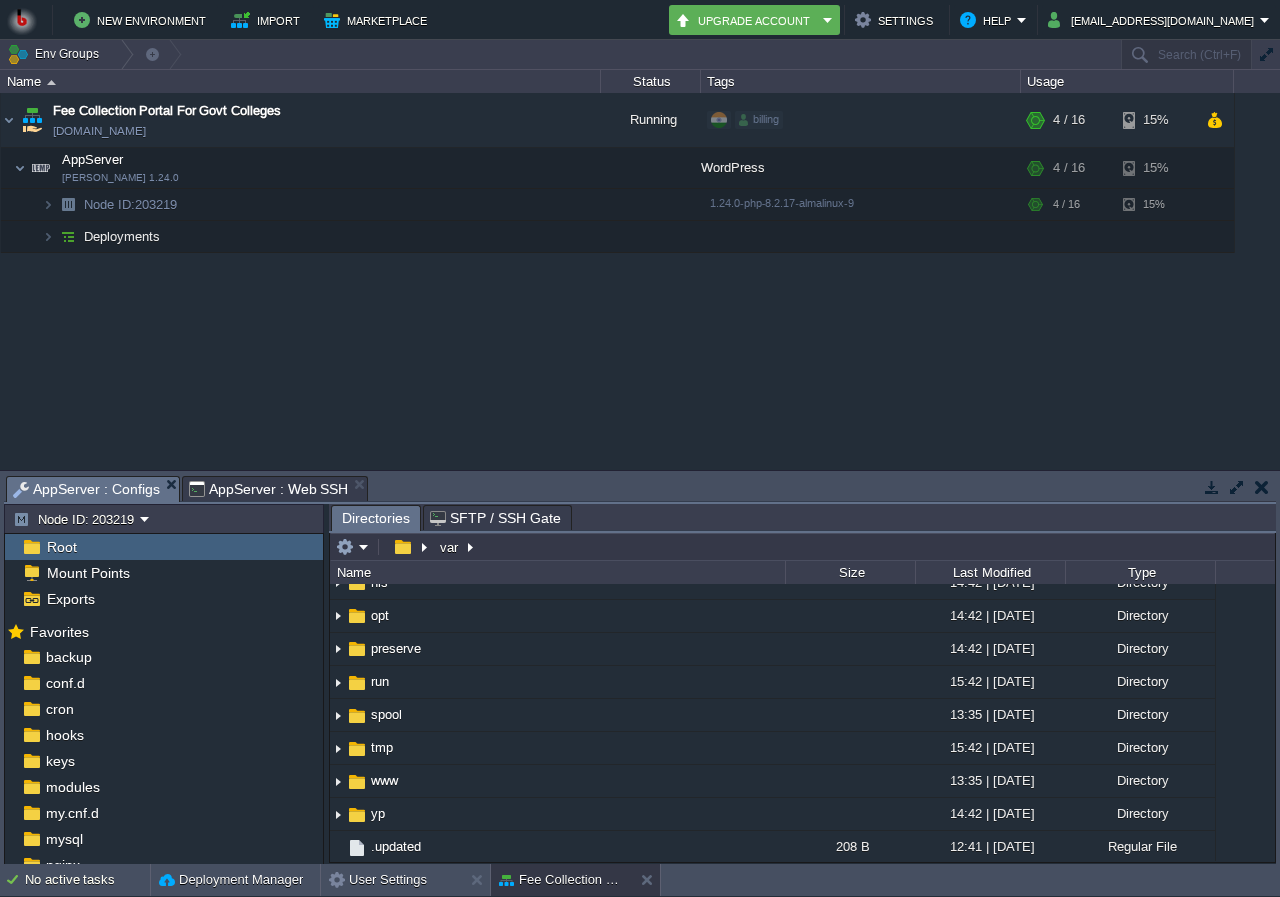click on "AppServer : Web SSH" at bounding box center [269, 489] 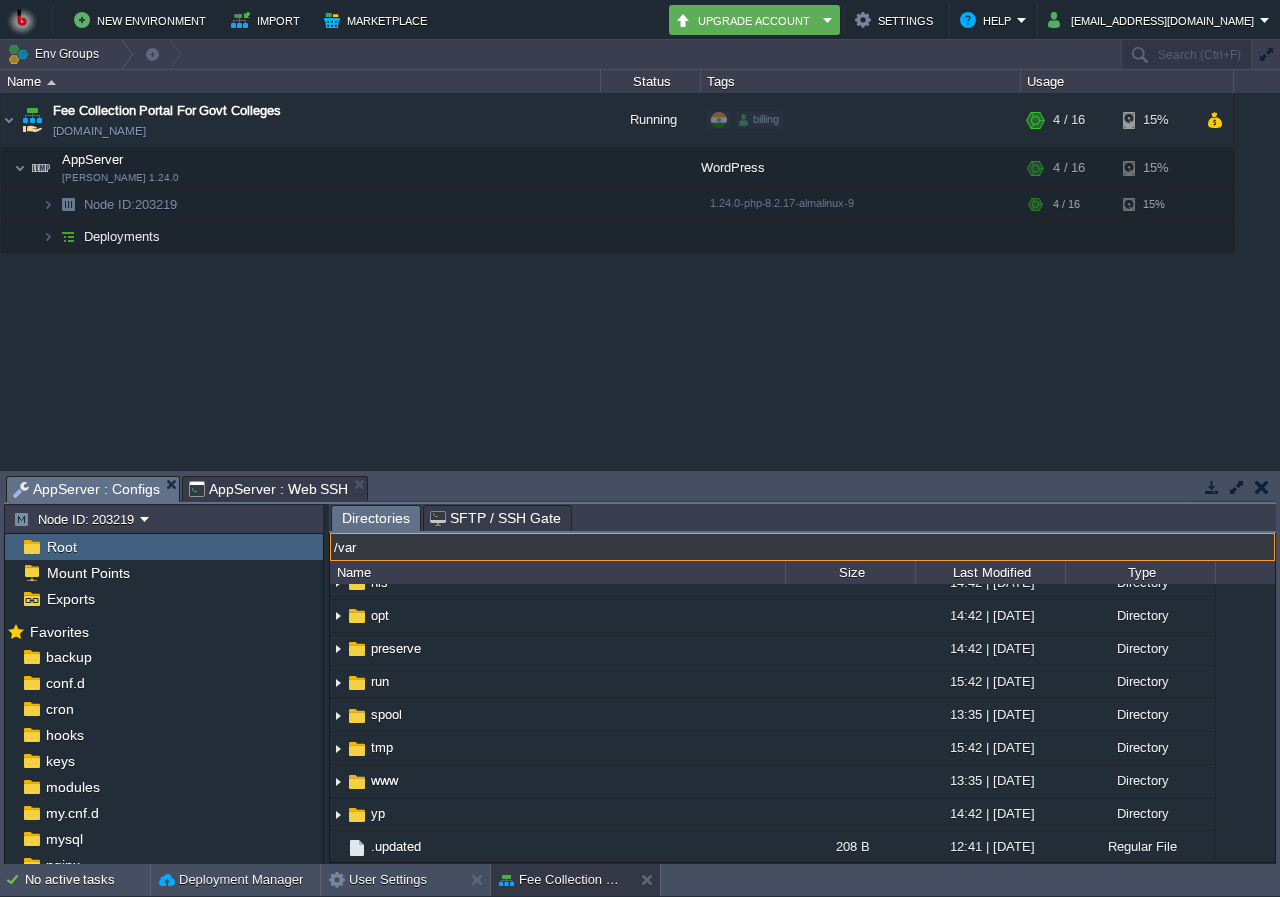 click on "/var" at bounding box center (802, 547) 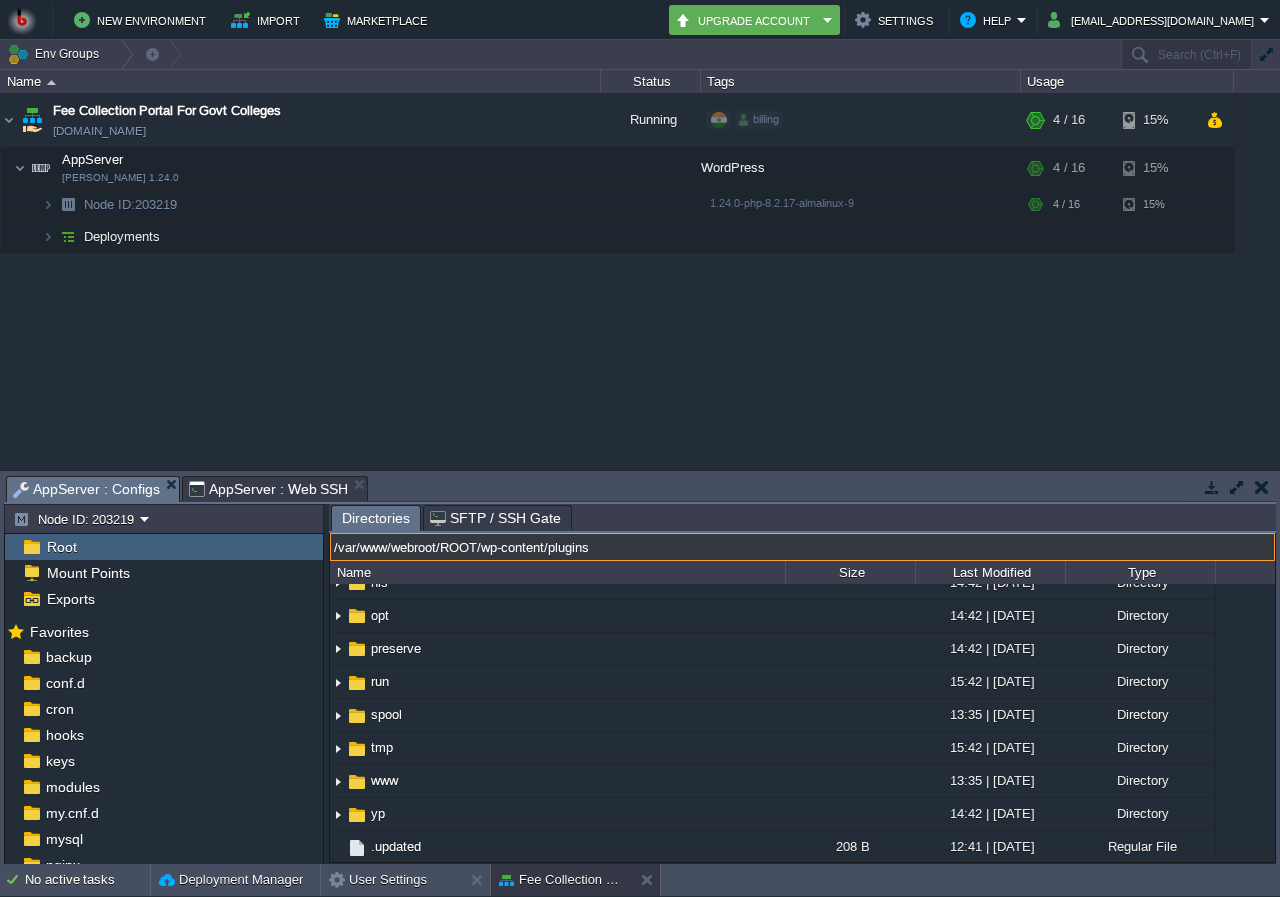 type on "/var/www/webroot/ROOT/wp-content/plugins" 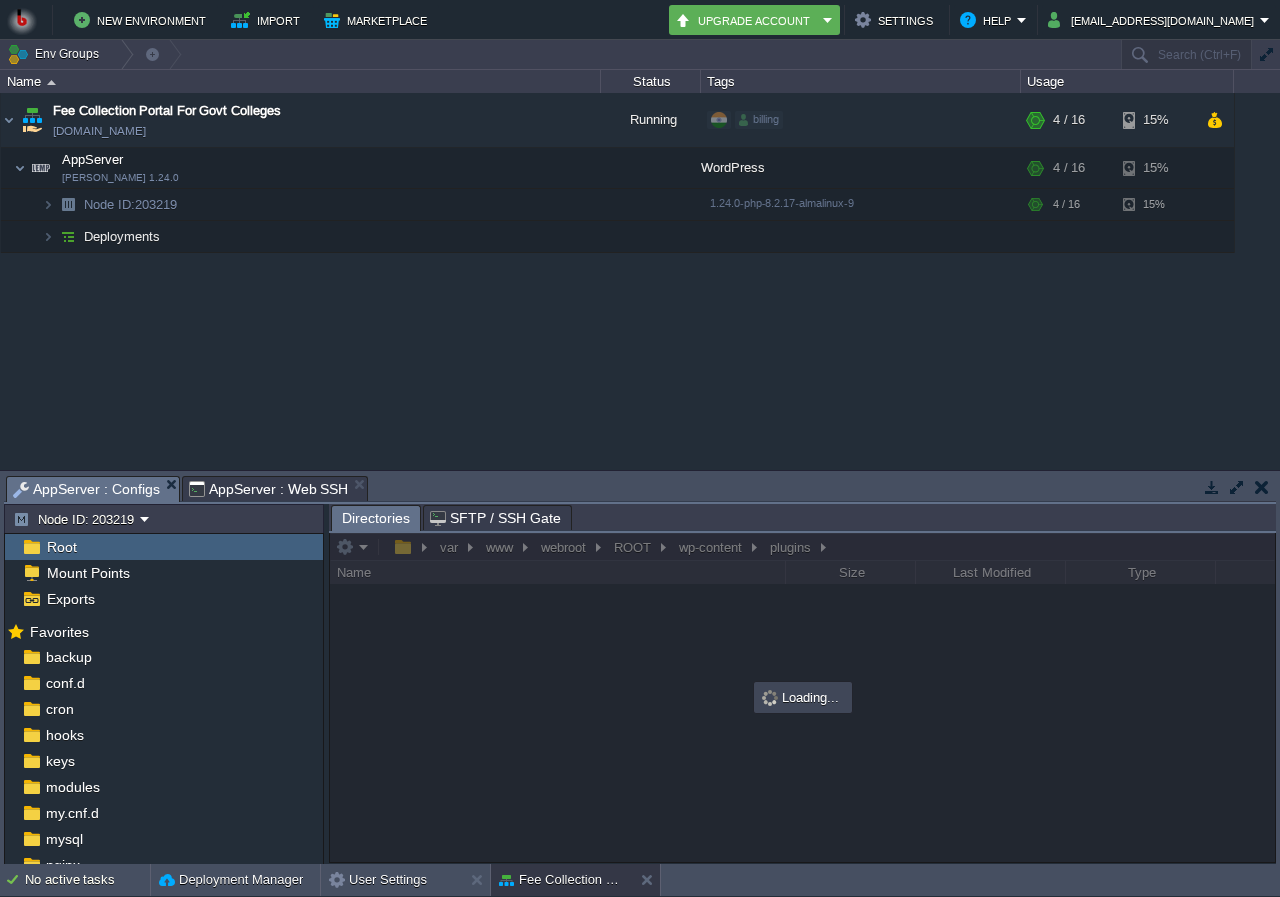 scroll, scrollTop: 201, scrollLeft: 0, axis: vertical 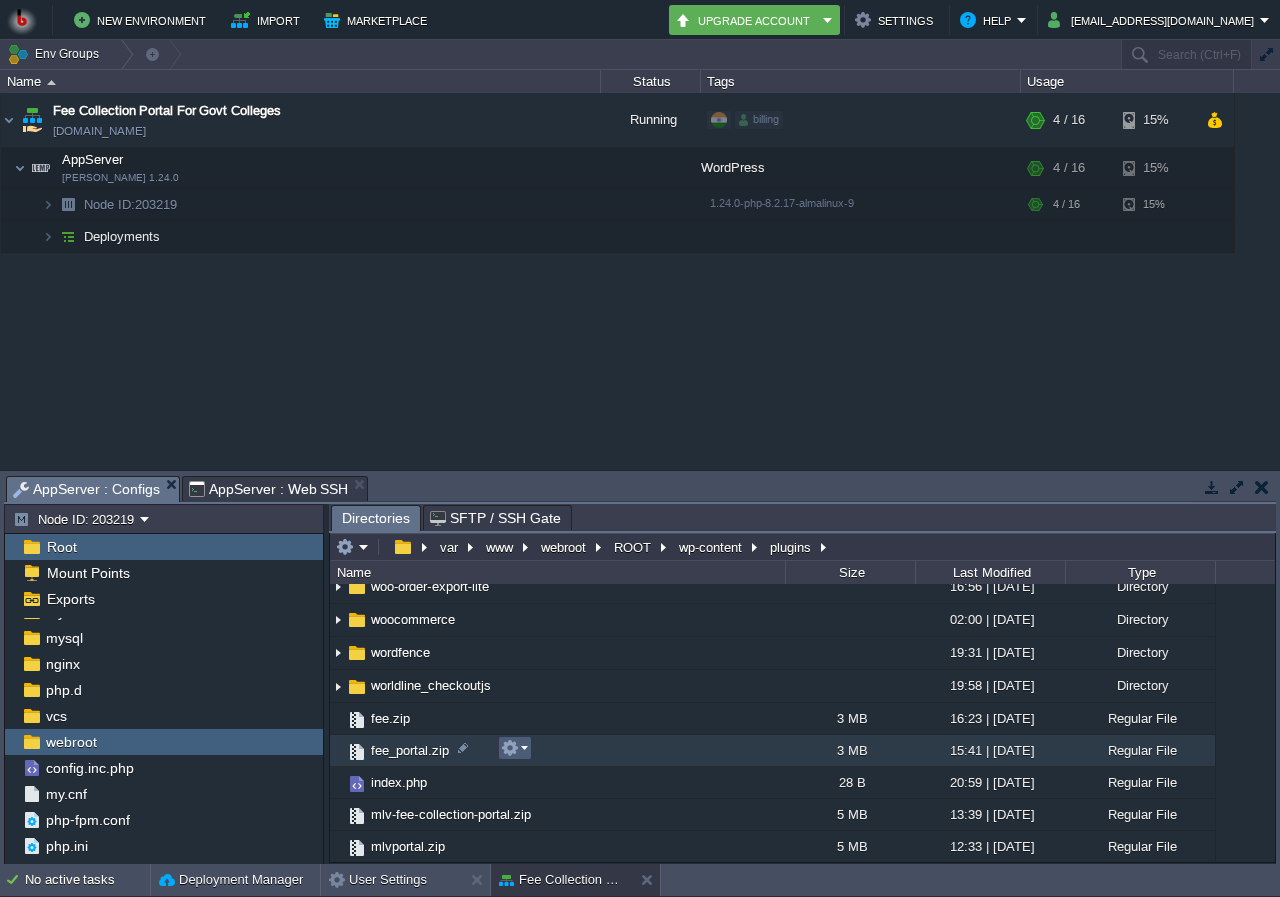 click at bounding box center [514, 748] 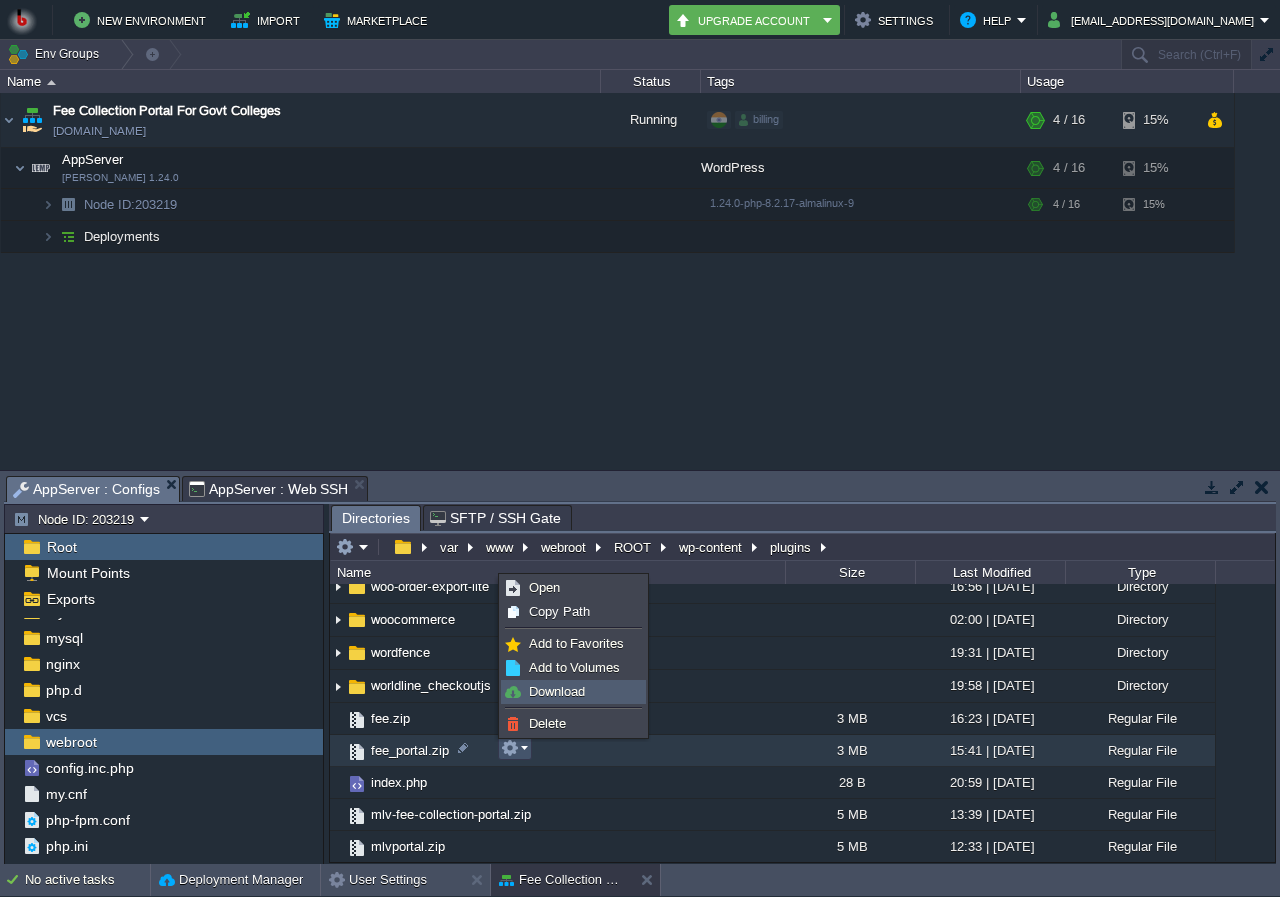 click on "Download" at bounding box center (557, 691) 